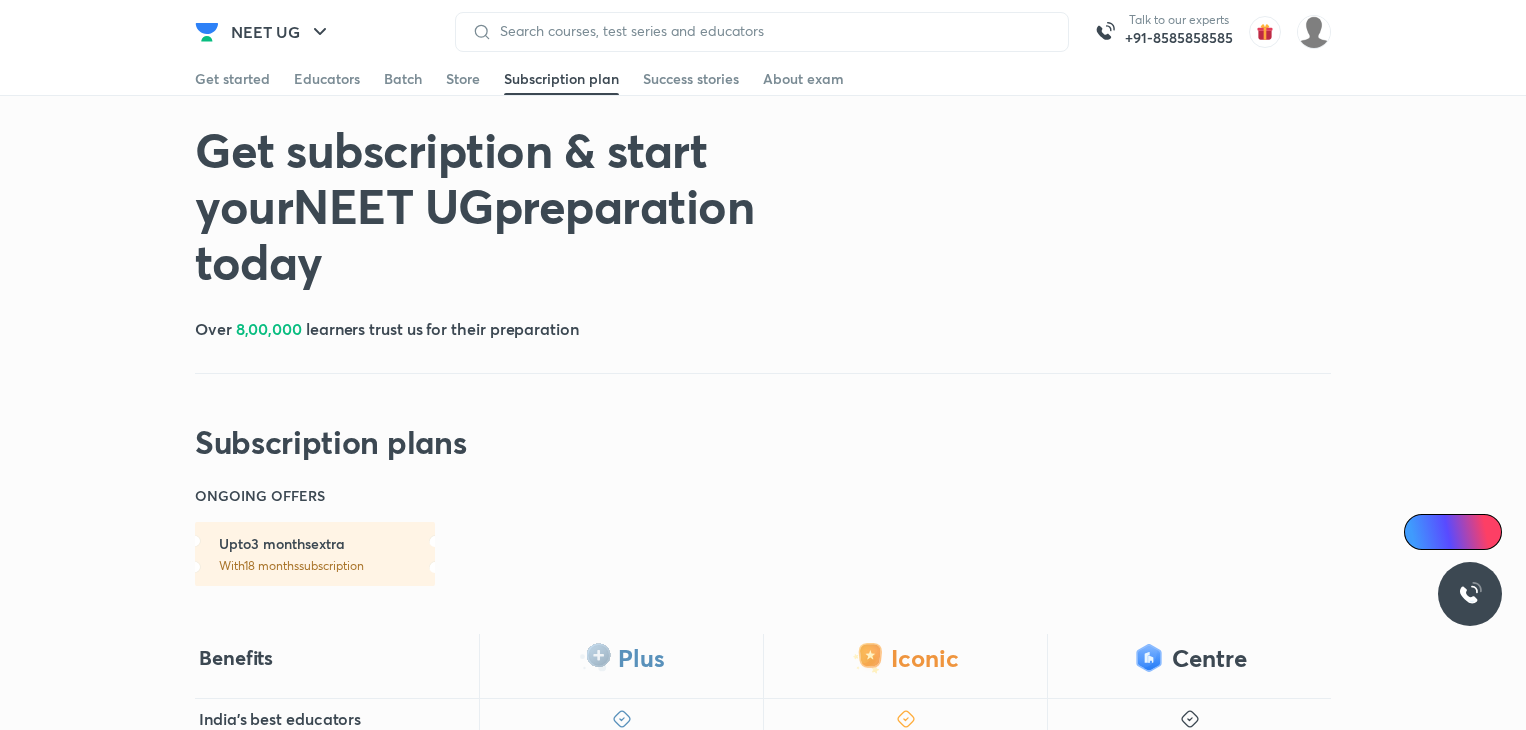 scroll, scrollTop: 540, scrollLeft: 0, axis: vertical 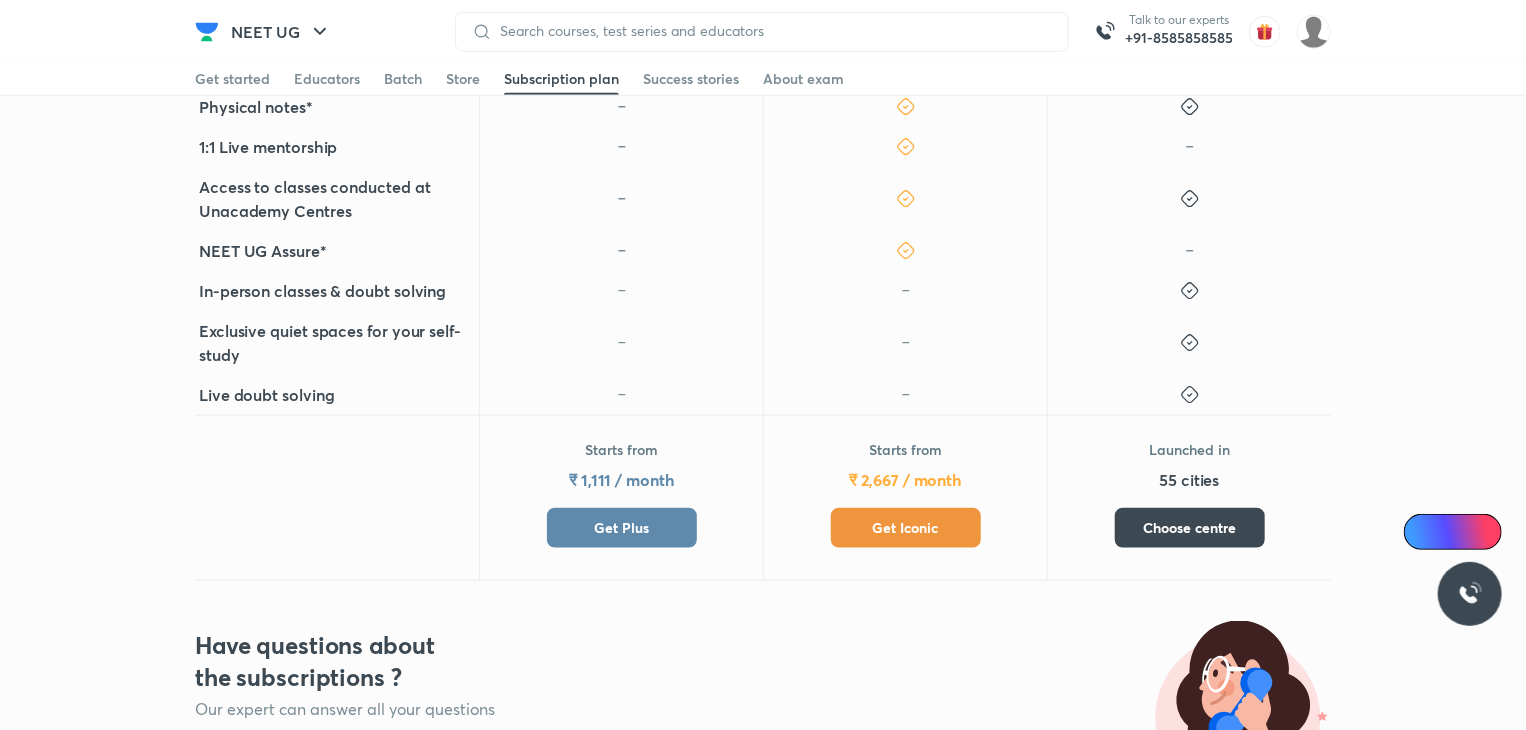 click on "Get Iconic" at bounding box center [906, 528] 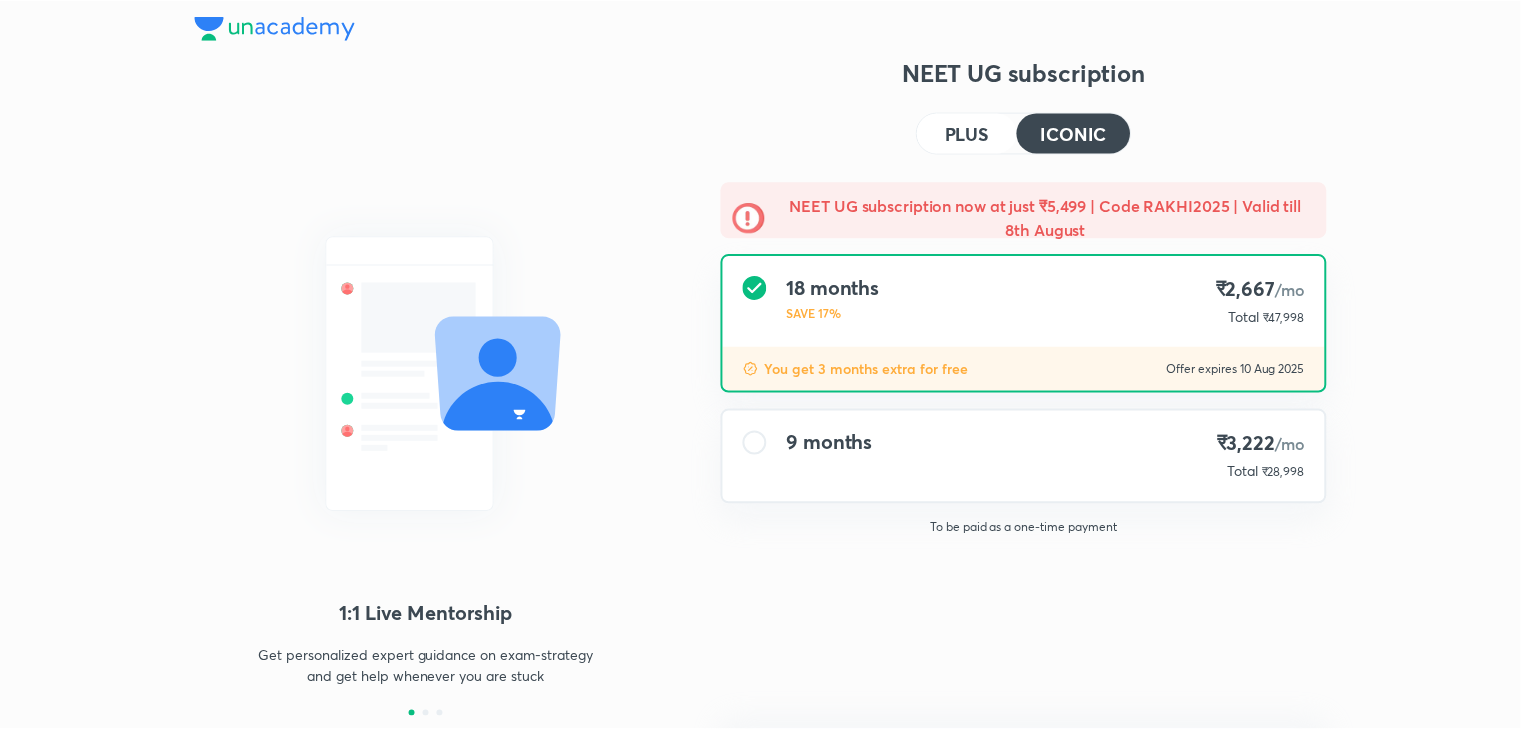 scroll, scrollTop: 0, scrollLeft: 0, axis: both 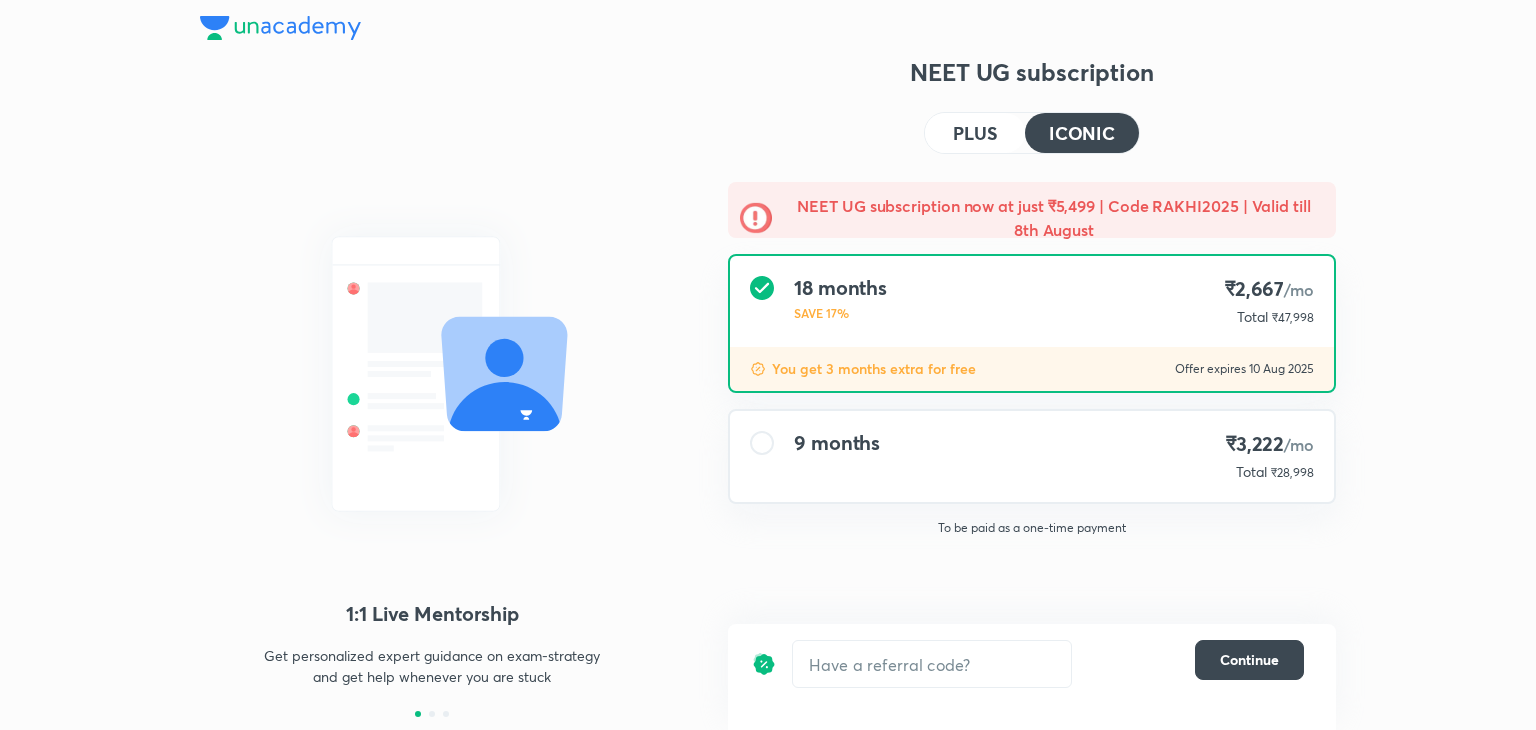 click on "9 months ₹3,222  /mo Total ₹28,998" at bounding box center (1032, 456) 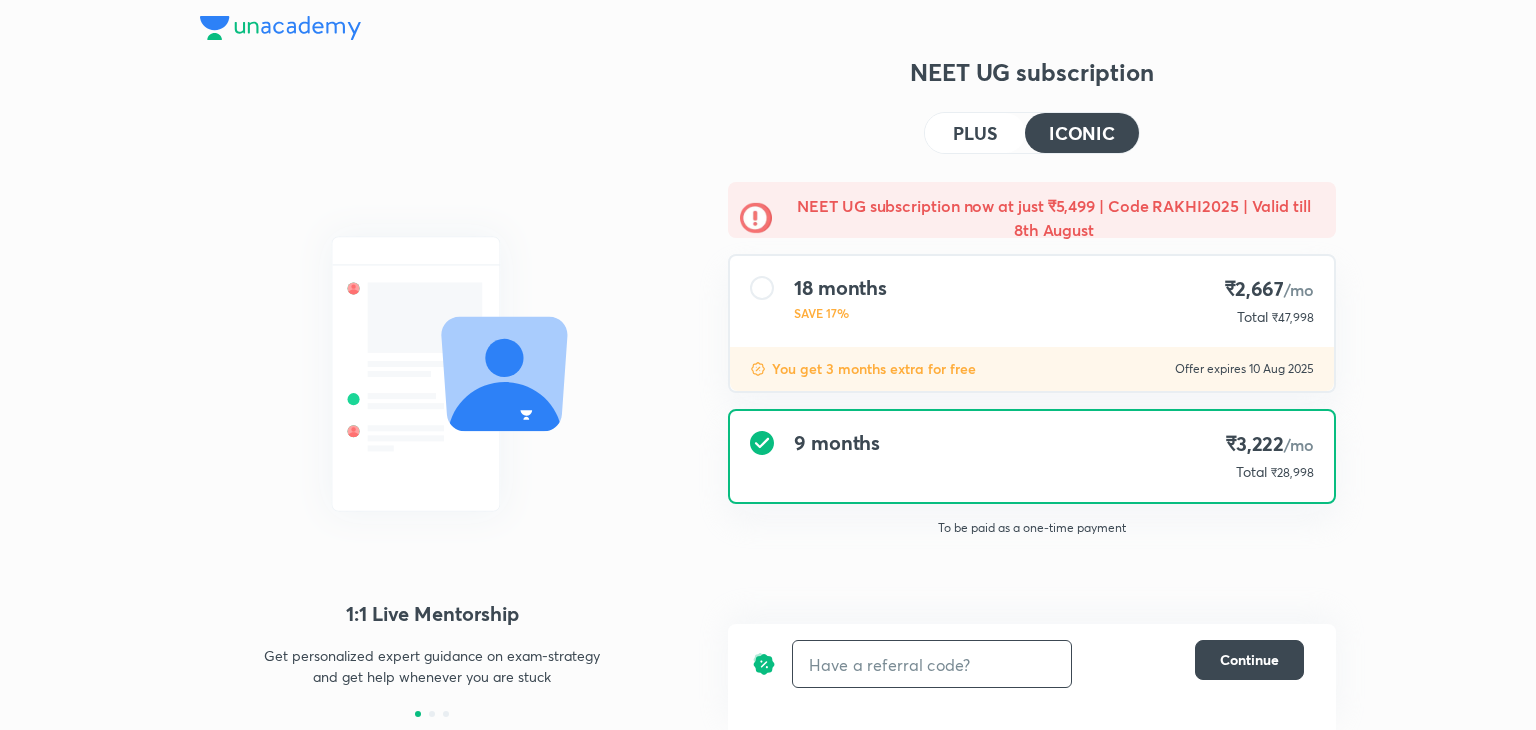 click at bounding box center (932, 664) 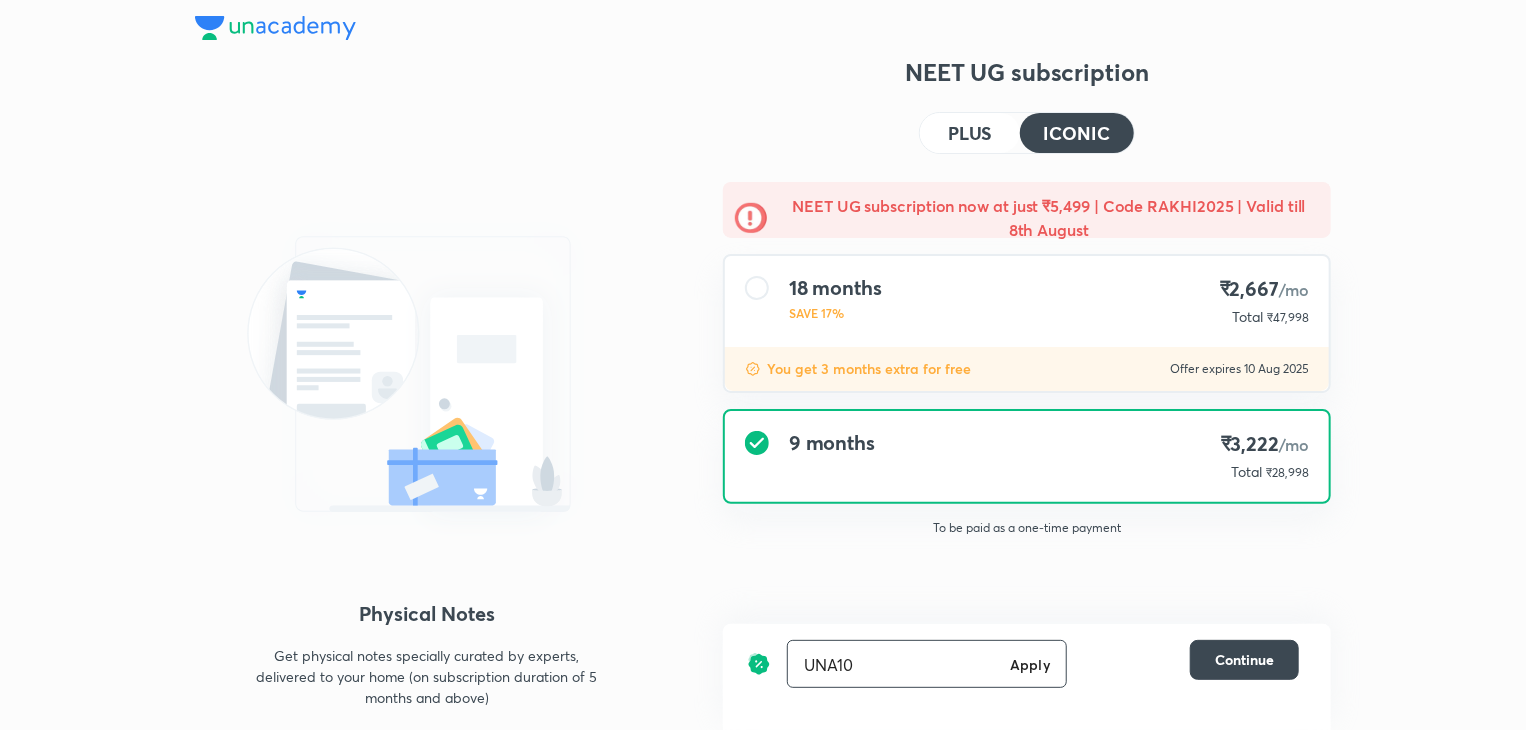 type on "UNA10" 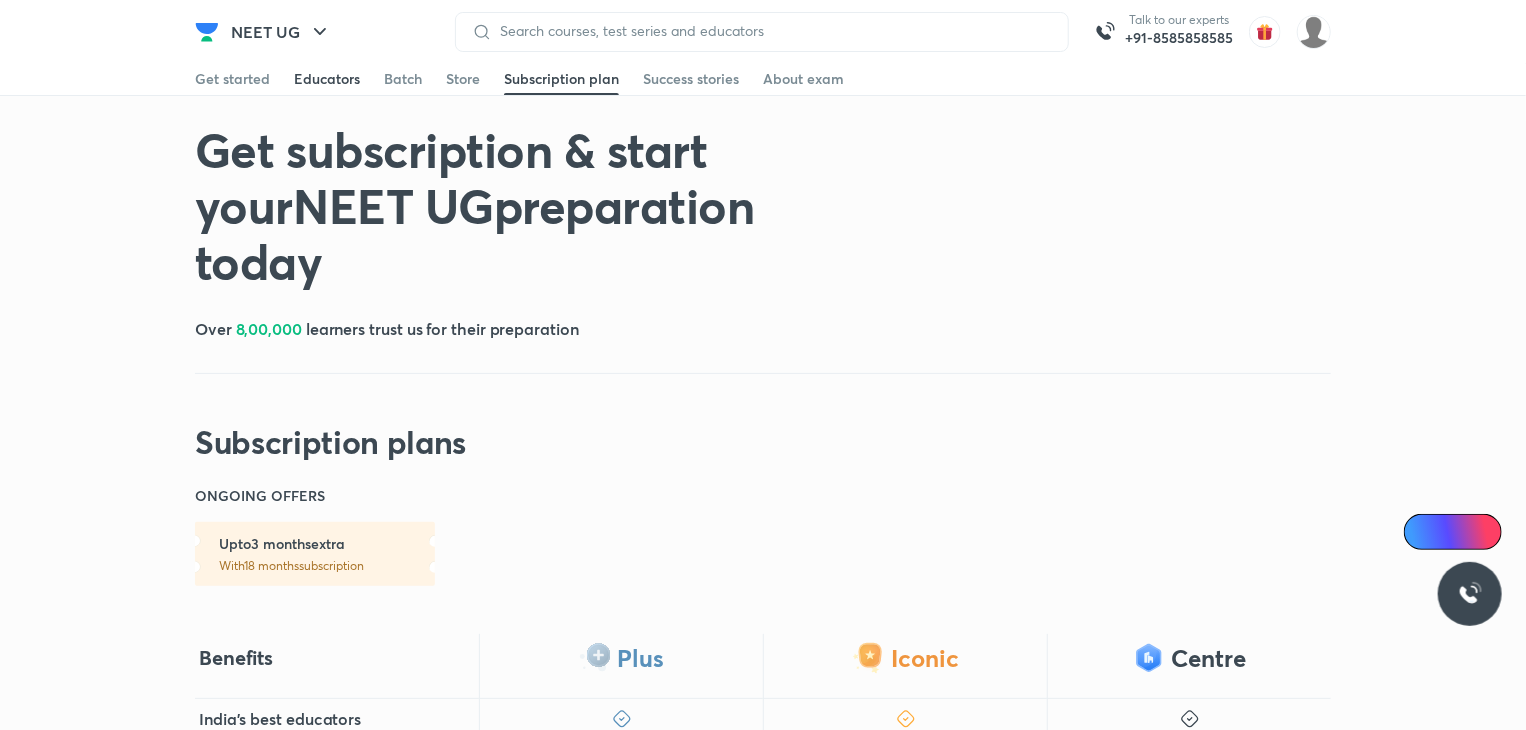 click on "Educators" at bounding box center [327, 79] 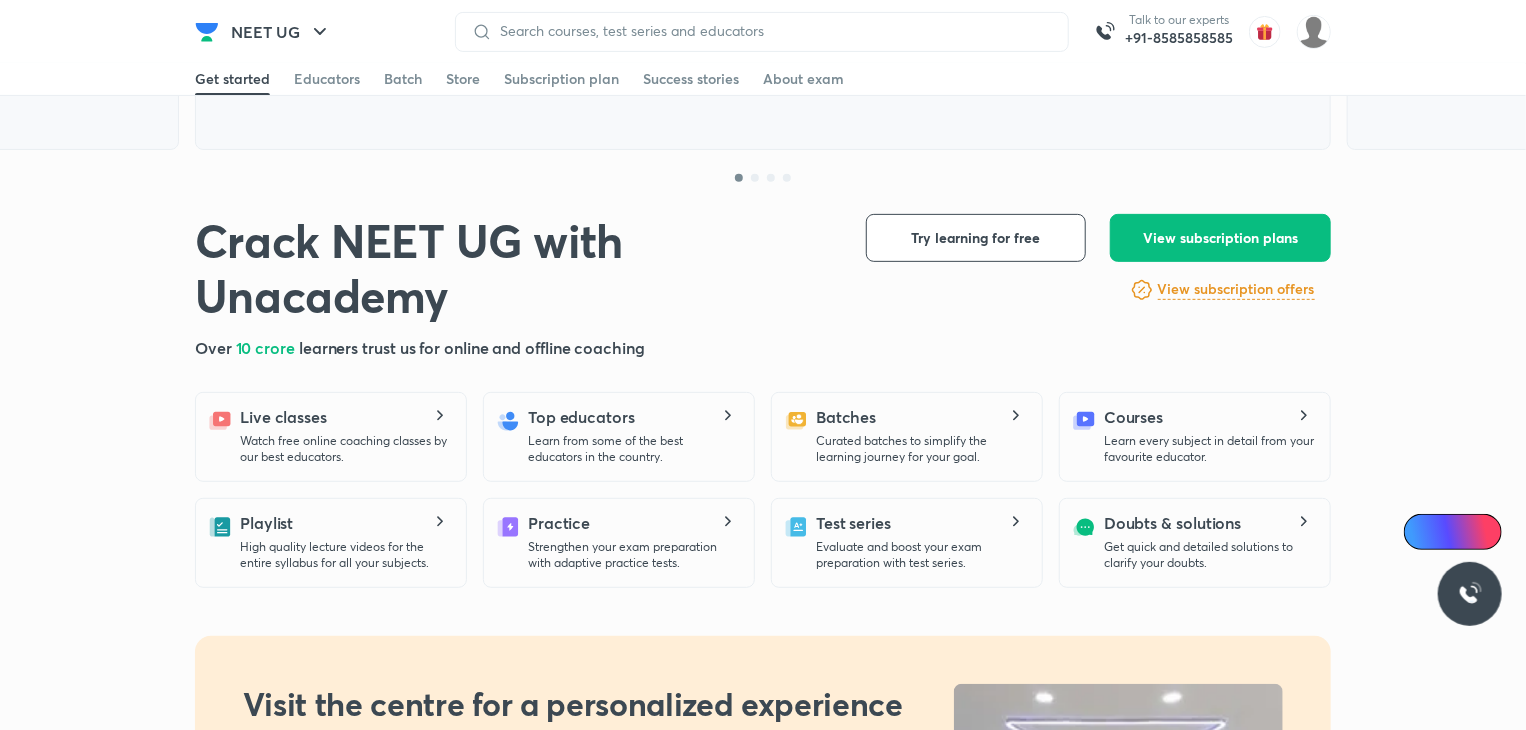 scroll, scrollTop: 0, scrollLeft: 0, axis: both 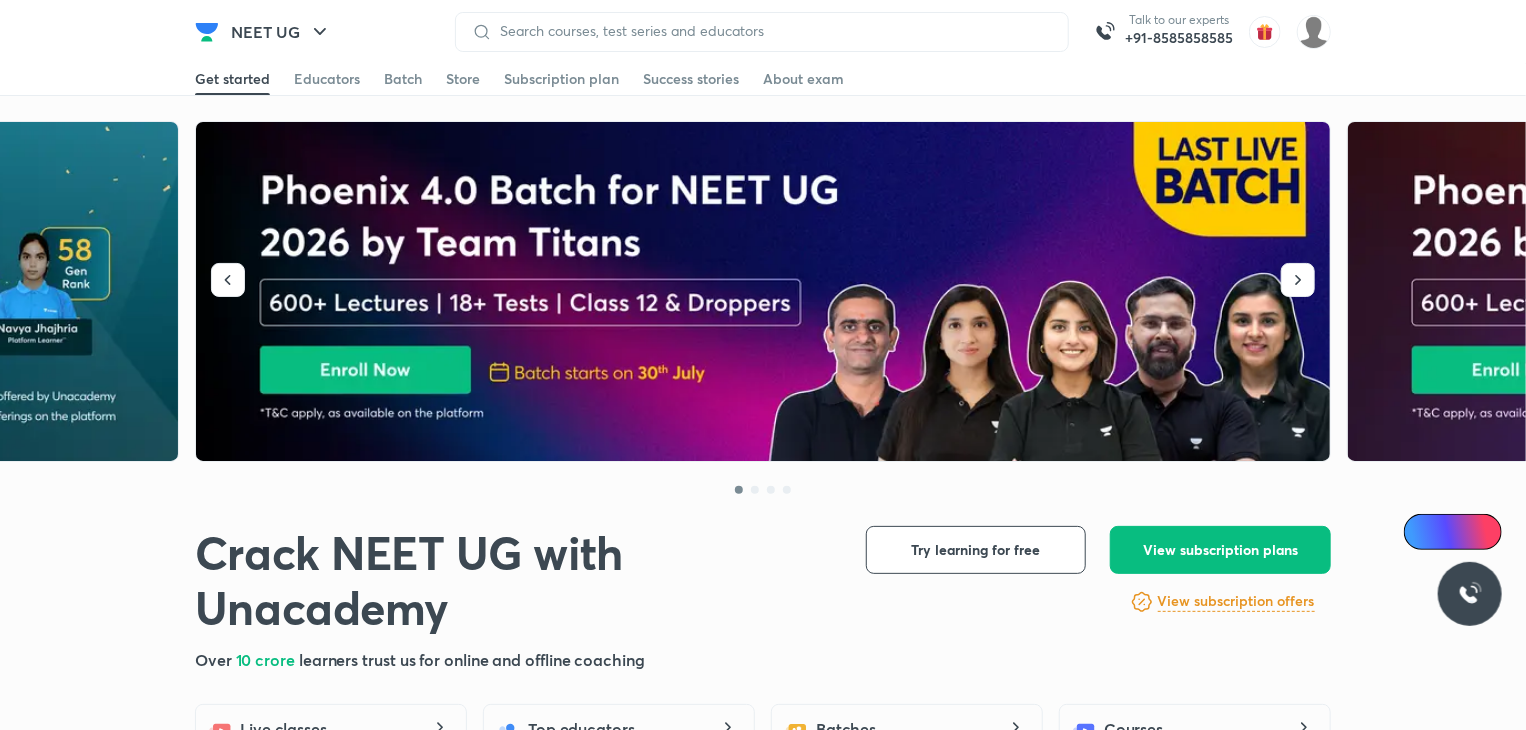 click at bounding box center [764, 292] 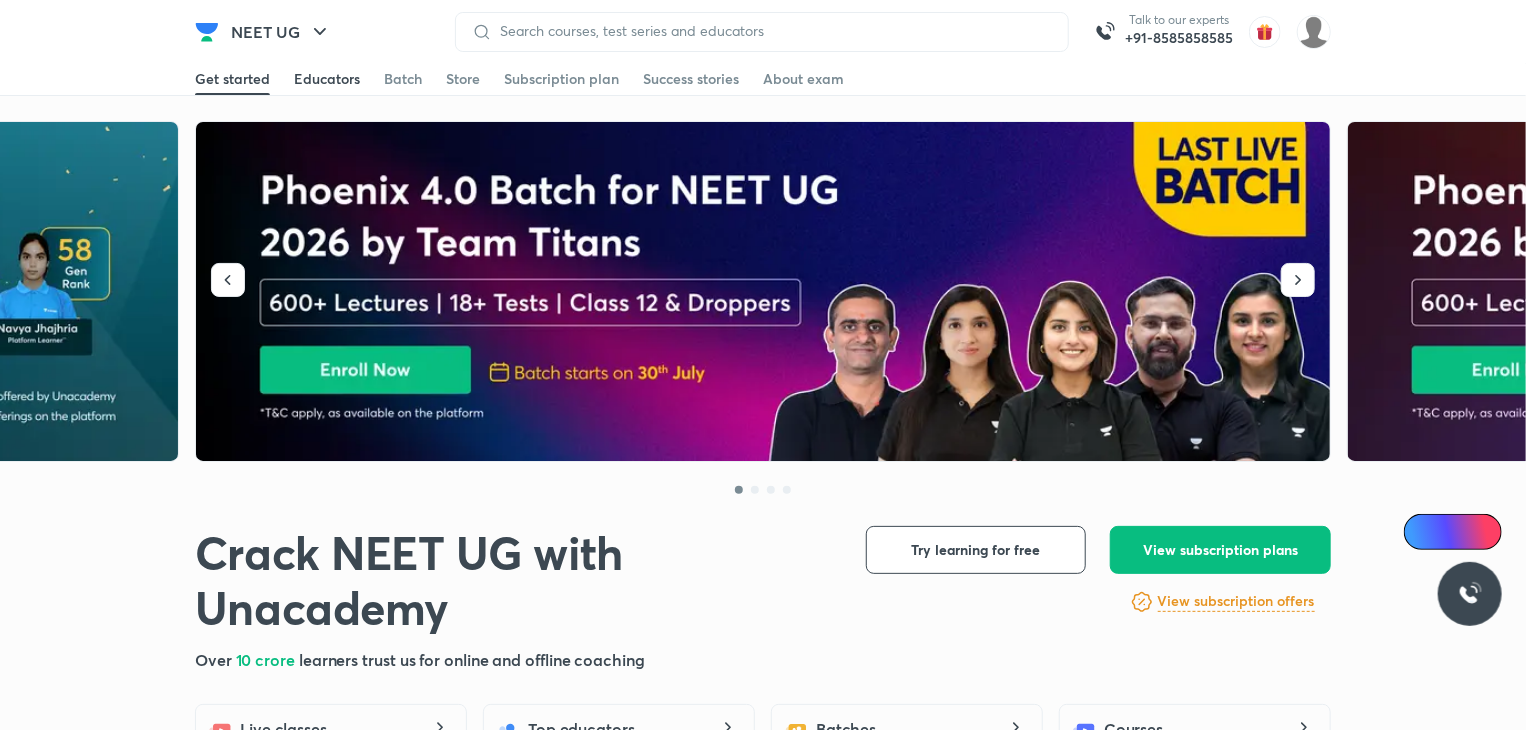 click on "Educators" at bounding box center [327, 79] 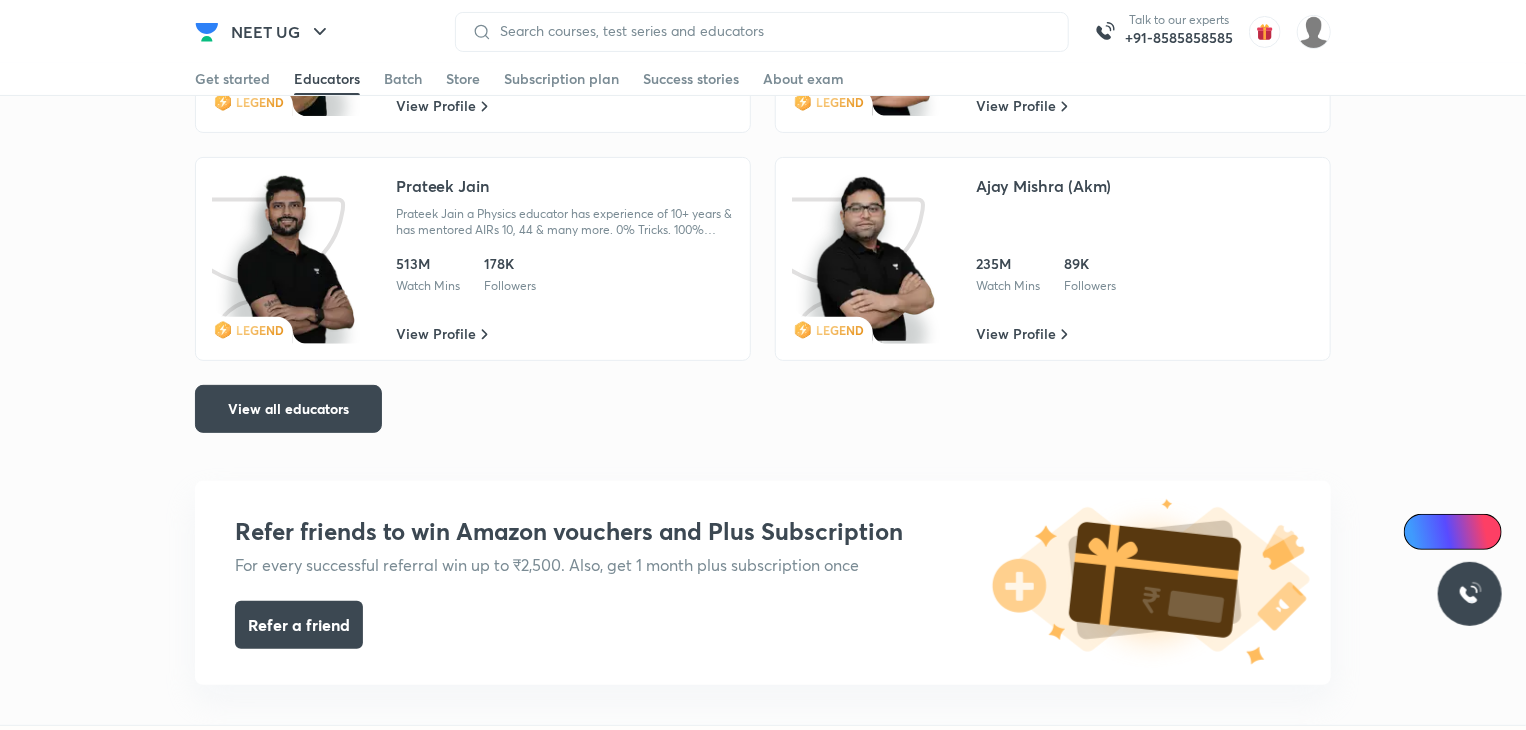 scroll, scrollTop: 3996, scrollLeft: 0, axis: vertical 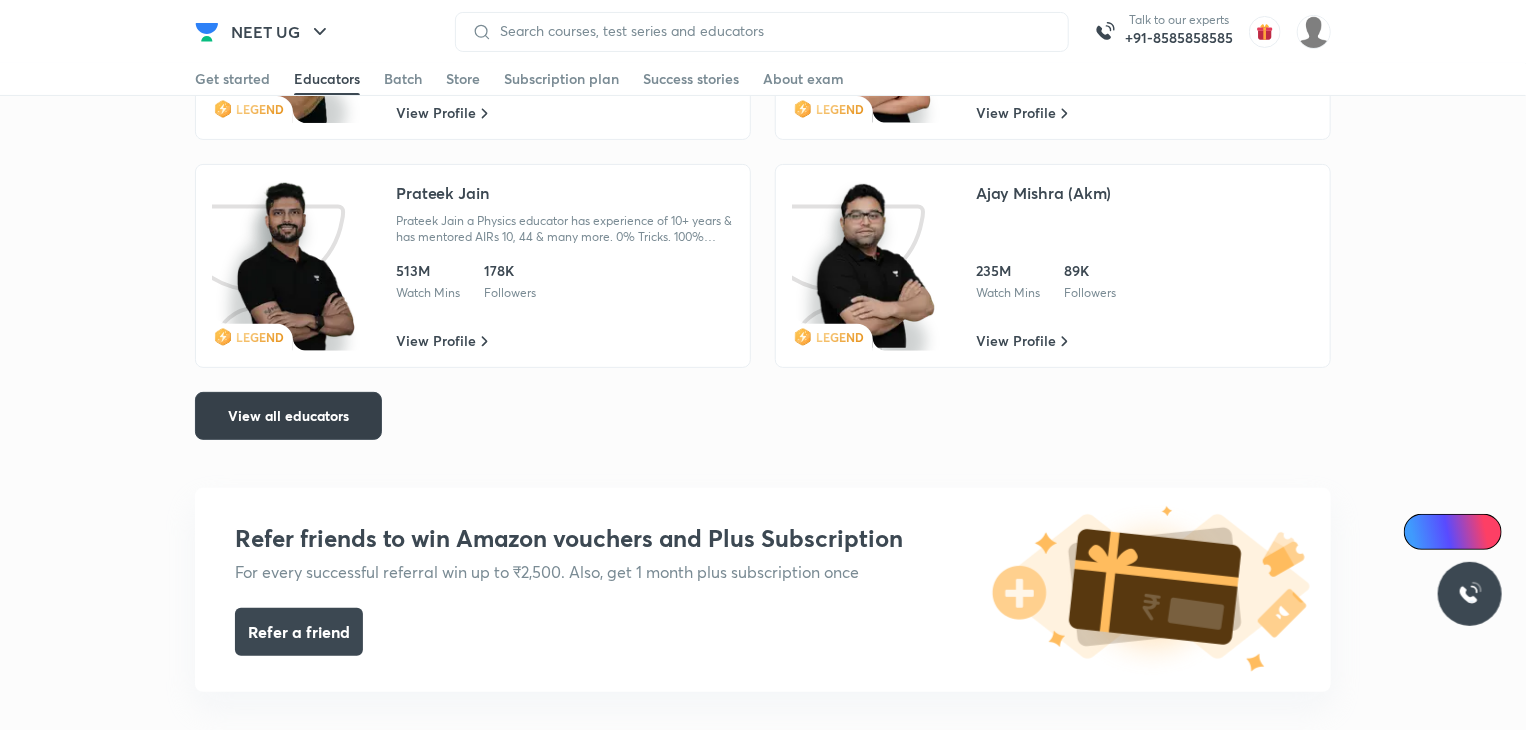 click on "View all educators" at bounding box center (288, 416) 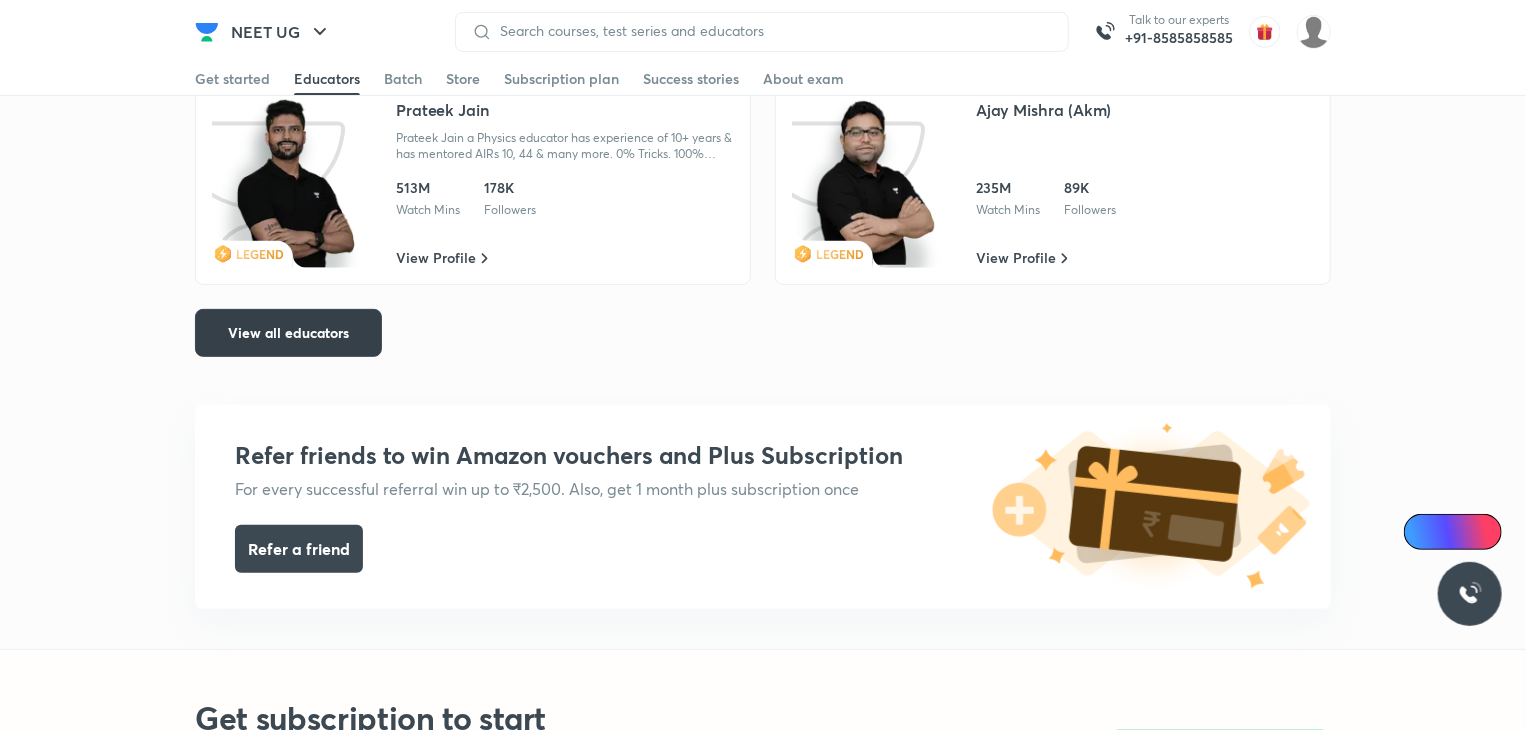 scroll, scrollTop: 4077, scrollLeft: 0, axis: vertical 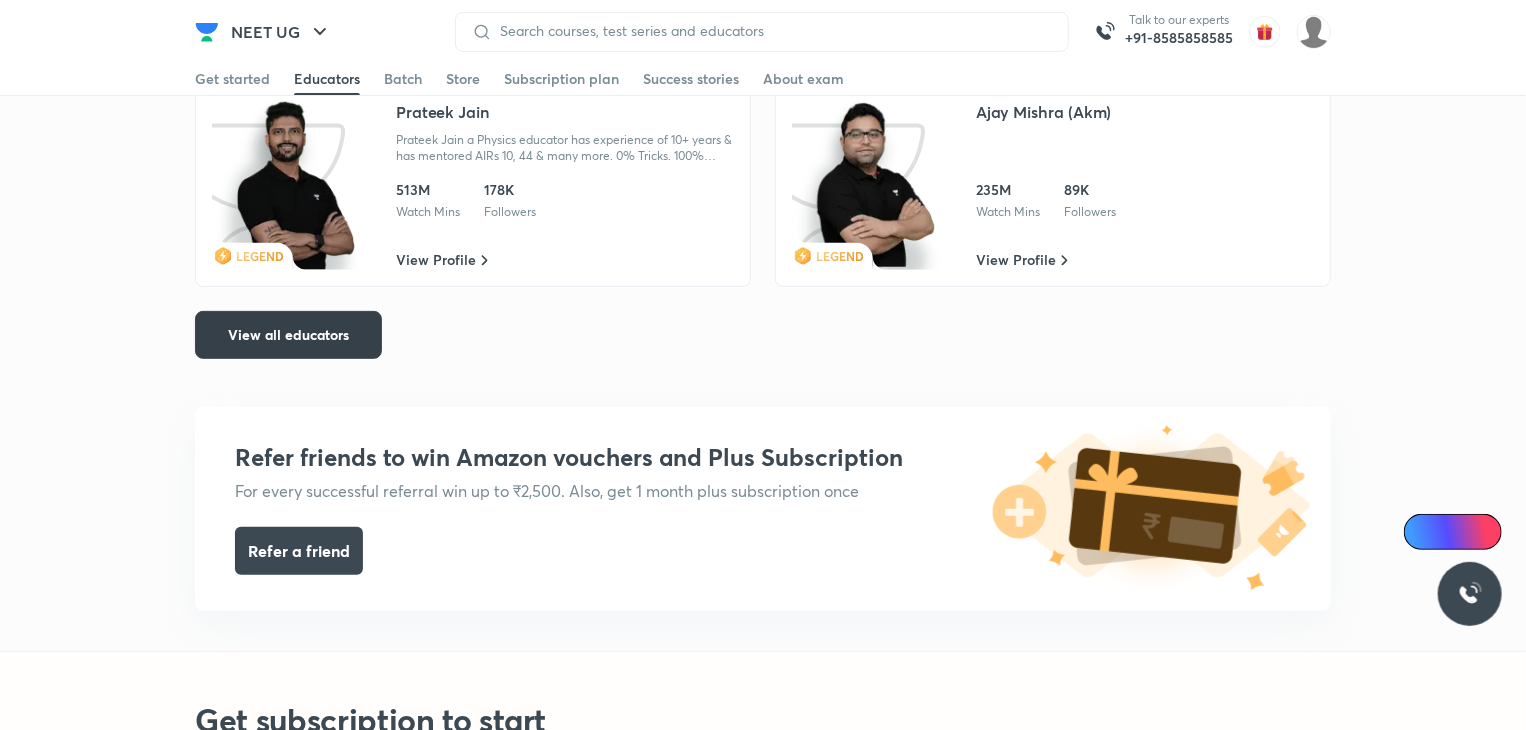 click on "View all educators" at bounding box center [288, 335] 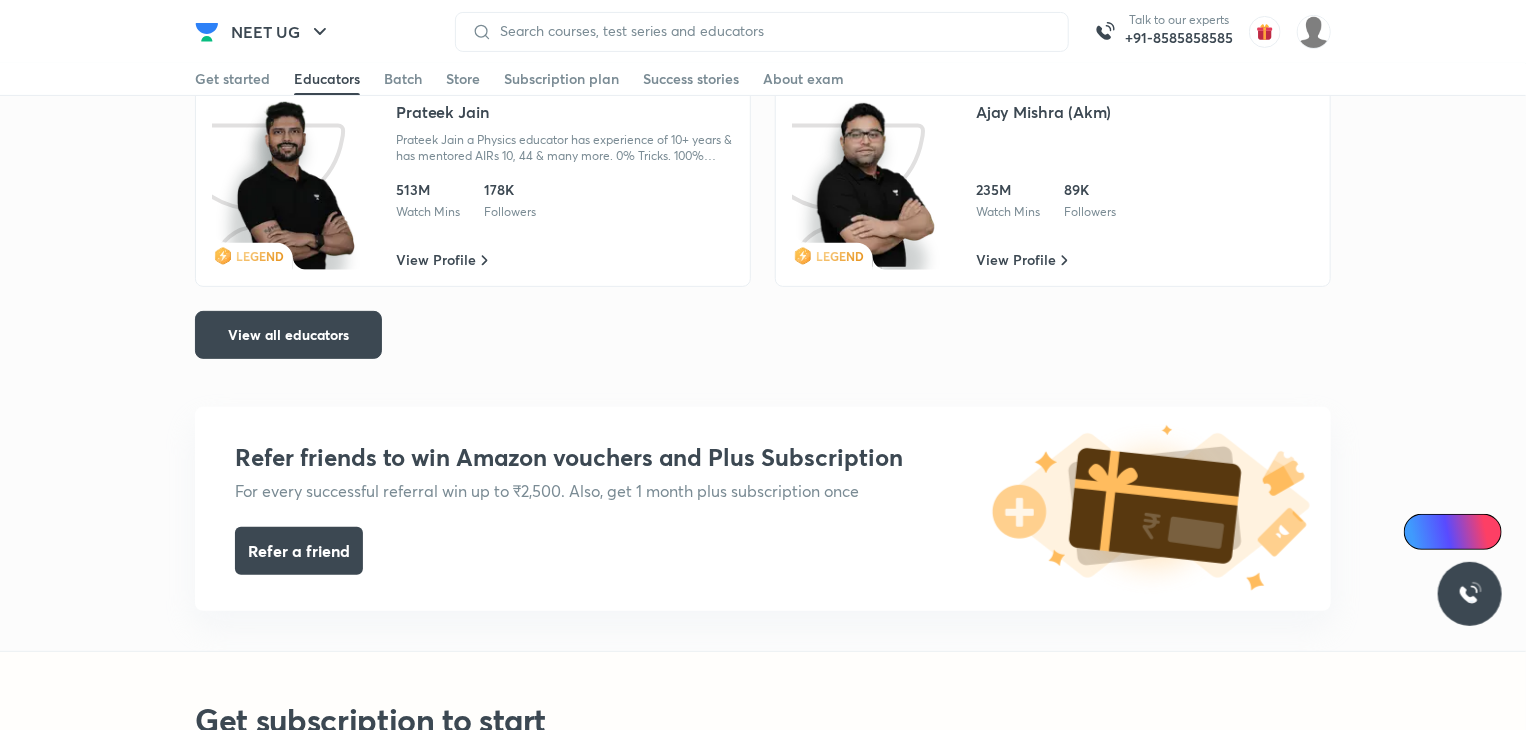 click on "India's top educators to learn from Proven history of delivering results   Mentored past rankers Unique style of teaching LEGEND [FIRST] [LAST] Top Physics educator with an experience of 9+ years & has mentored (AIR 89, 250, 432 etc) in JEE & in NEET-UG (AIR 125, 158, 187) 80M Watch Mins 23K Followers View Profile LEGEND [FIRST] [LAST] Top Biology Educator in NEET UG with 10+ years of Experience. Mentored lacs of students and Top Rankers including AIR 7, 9, 143 and 267. 253M Watch Mins 269K Followers View Profile LEGEND [FIRST] [LAST] [FIRST] [LAST] a Physics educator has experience of 10+ years & has mentored AIRs 10, 44 & many more.
0% Tricks. 100% Concepts. 513M Watch Mins 178K Followers View Profile LEGEND [FIRST] [LAST] (Akm) 235M Watch Mins 89K Followers View Profile View all educators" at bounding box center [763, 19] 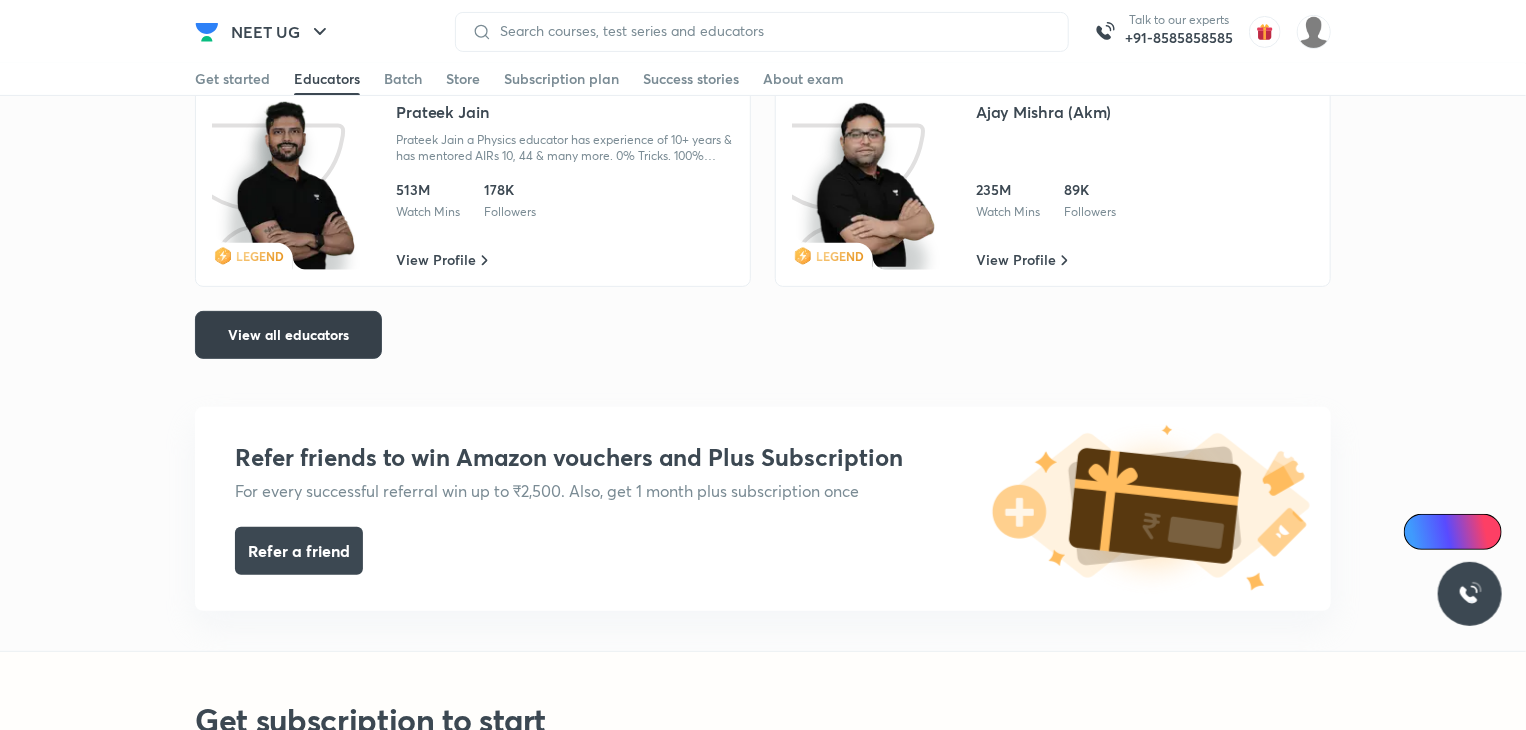 click on "View all educators" at bounding box center [288, 335] 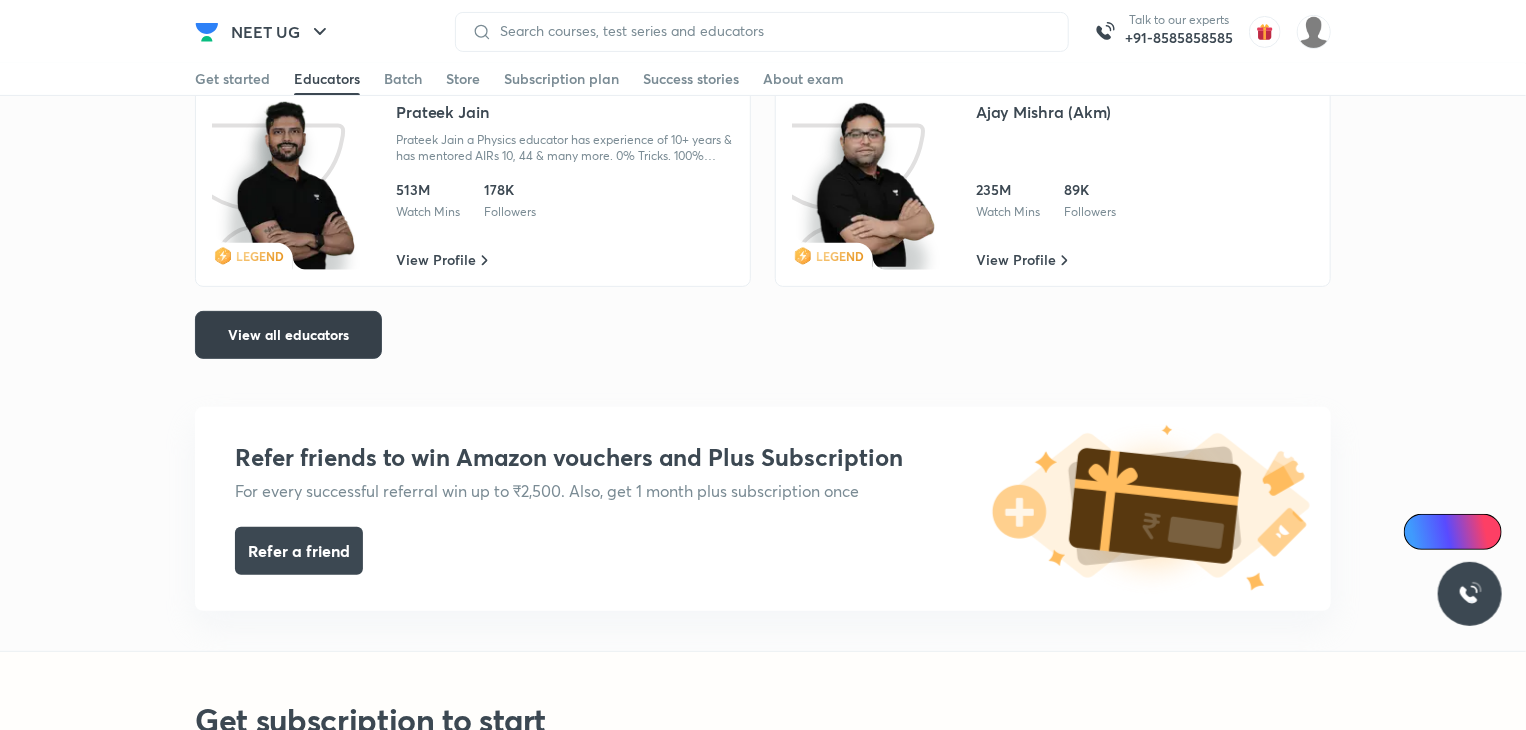 click on "View all educators" at bounding box center [288, 335] 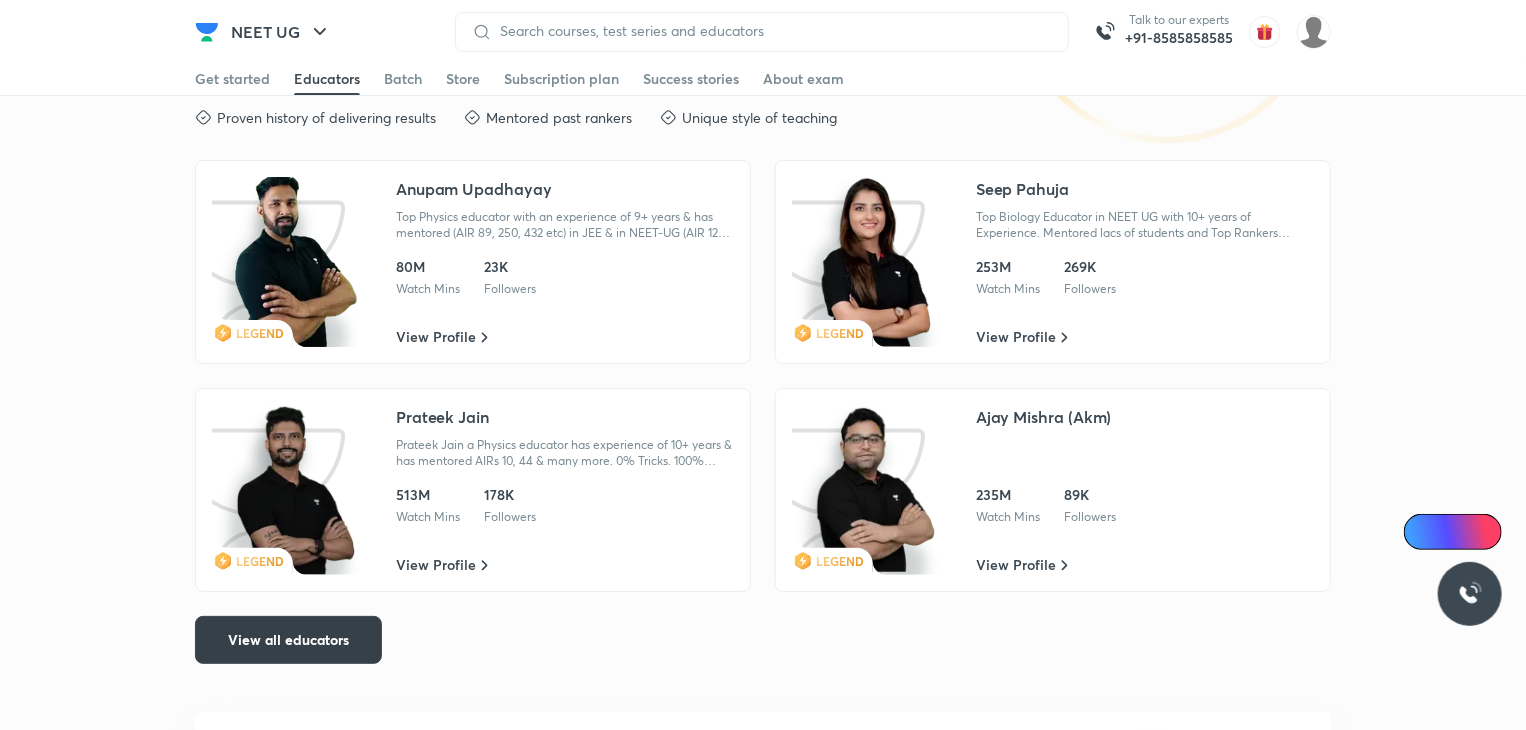 scroll, scrollTop: 3773, scrollLeft: 0, axis: vertical 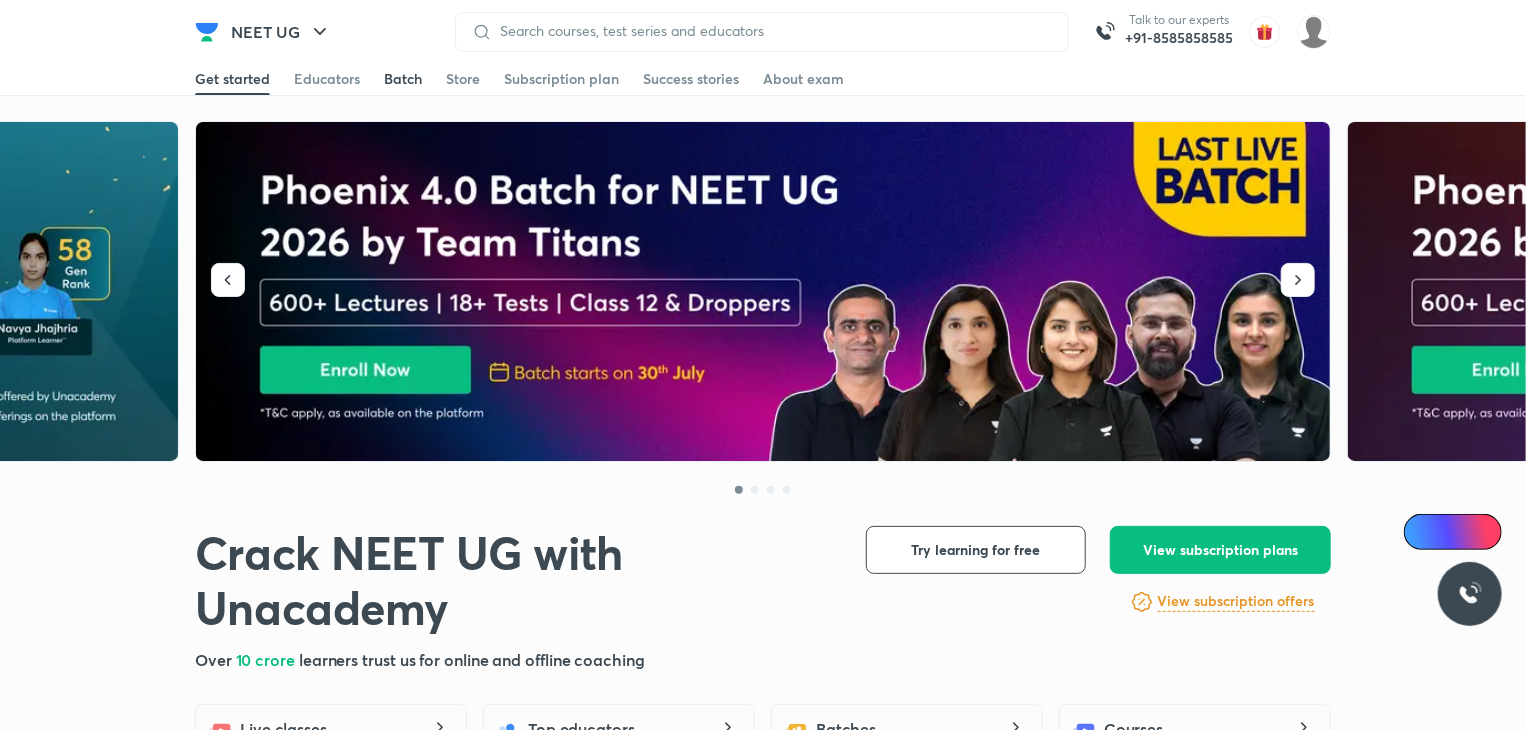 click on "Batch" at bounding box center [403, 79] 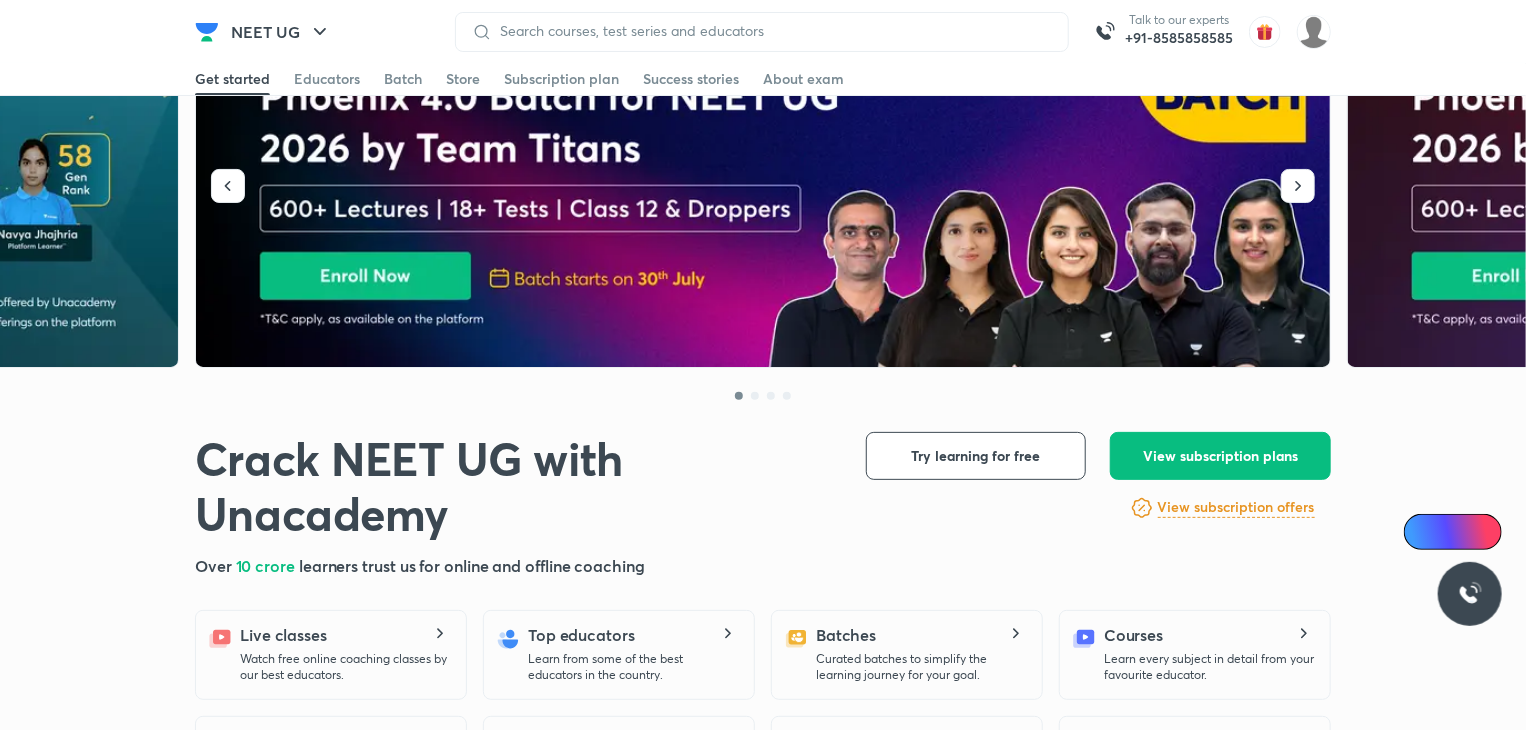 scroll, scrollTop: 0, scrollLeft: 0, axis: both 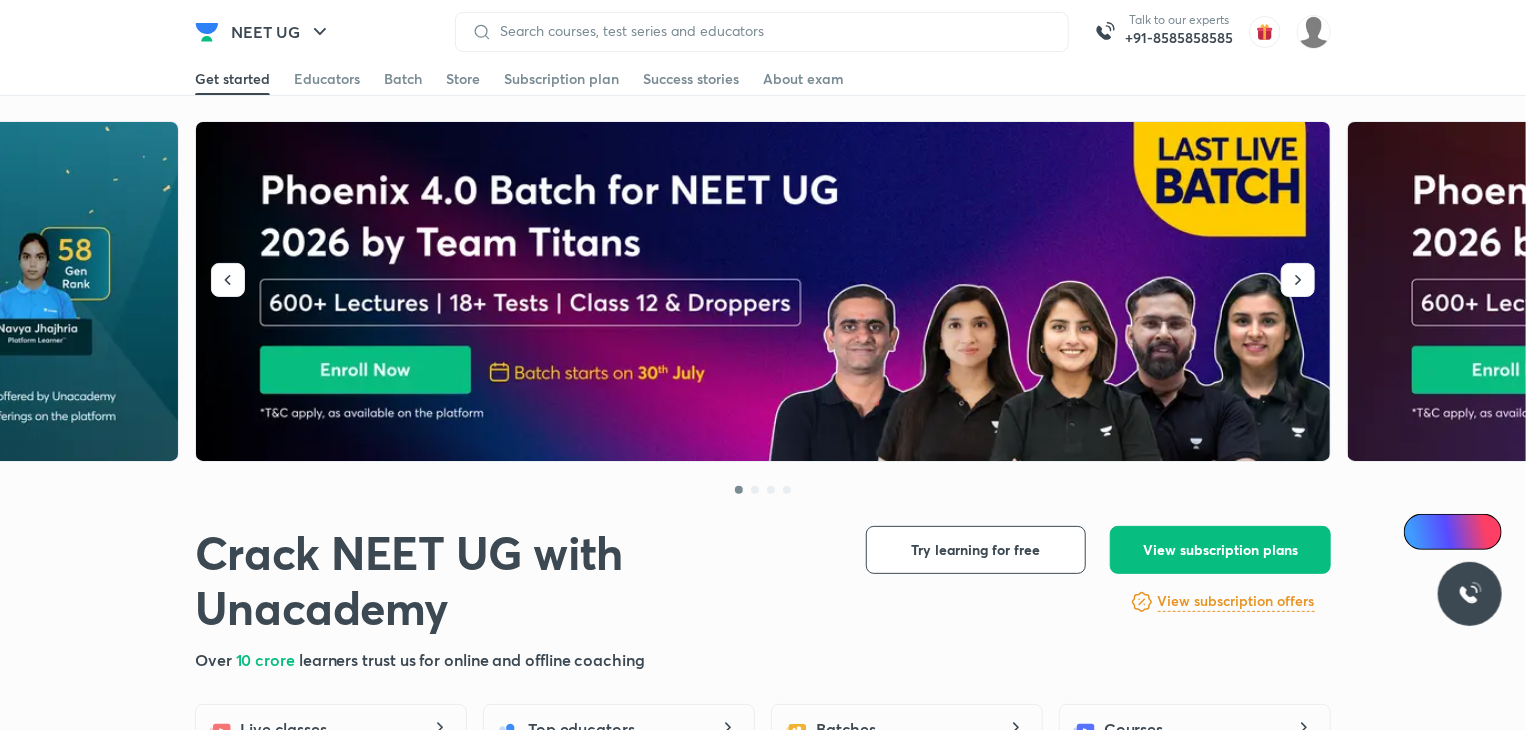 click on "Get started Educators Batch Store Subscription plan Success stories About exam" at bounding box center (763, 79) 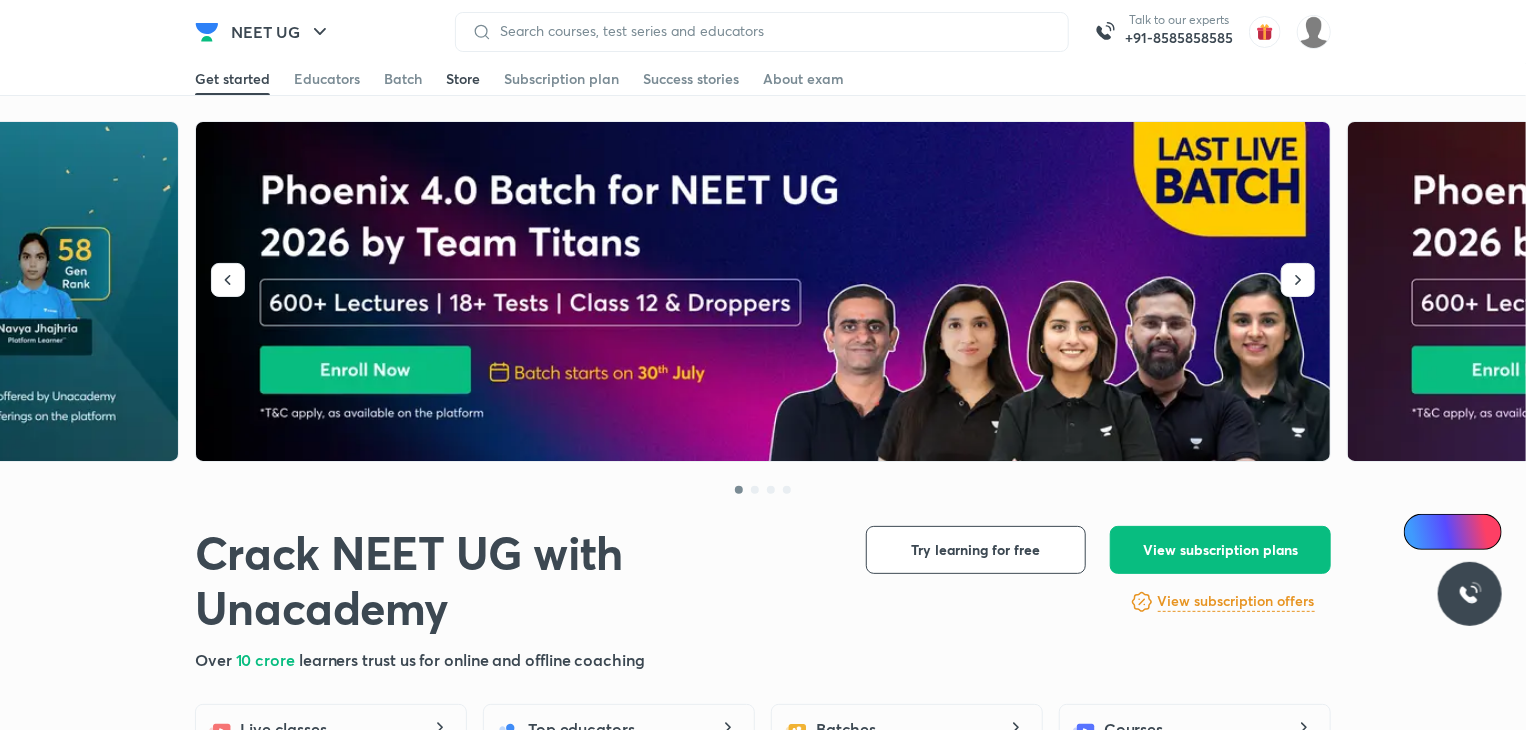 click on "Store" at bounding box center [463, 79] 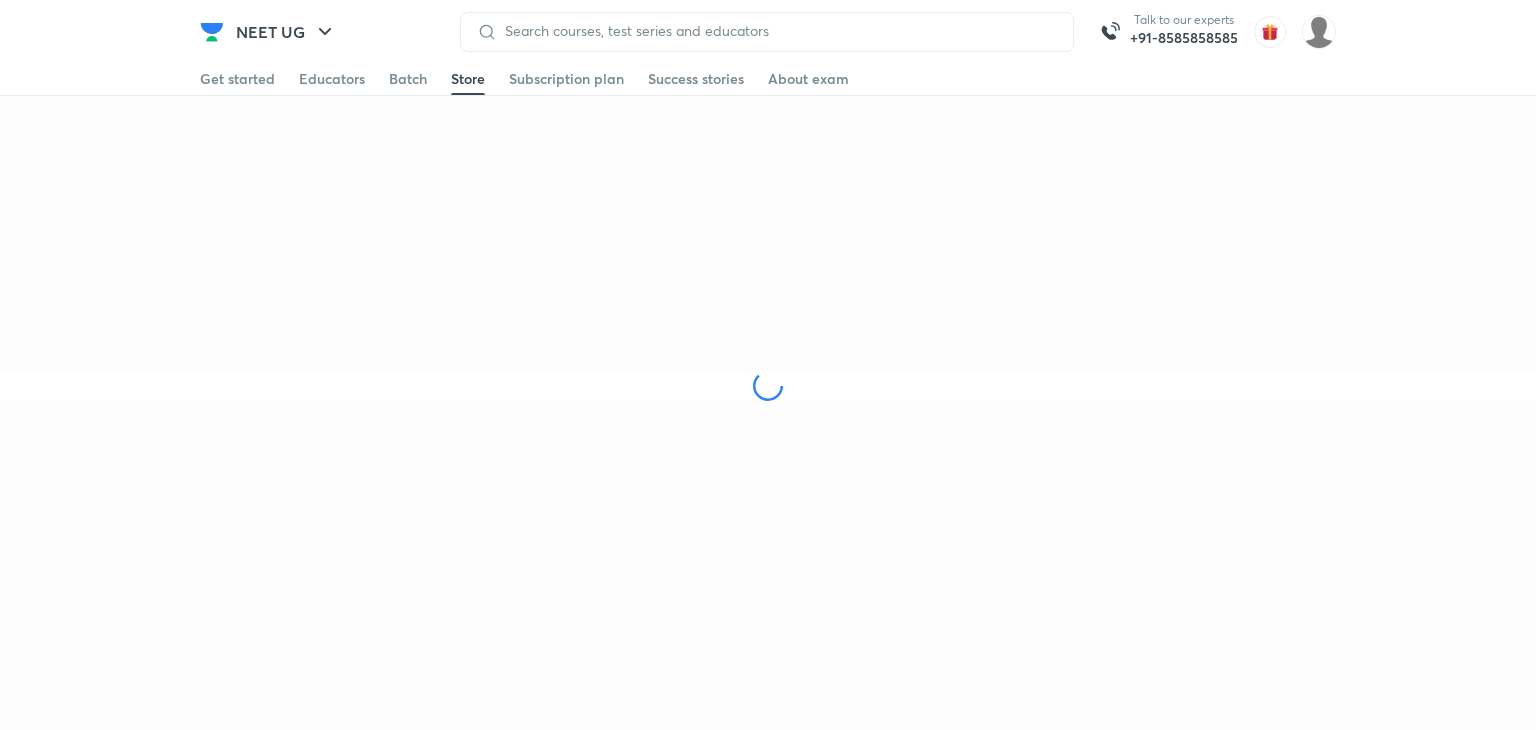 click on "Subscription plan" at bounding box center (566, 79) 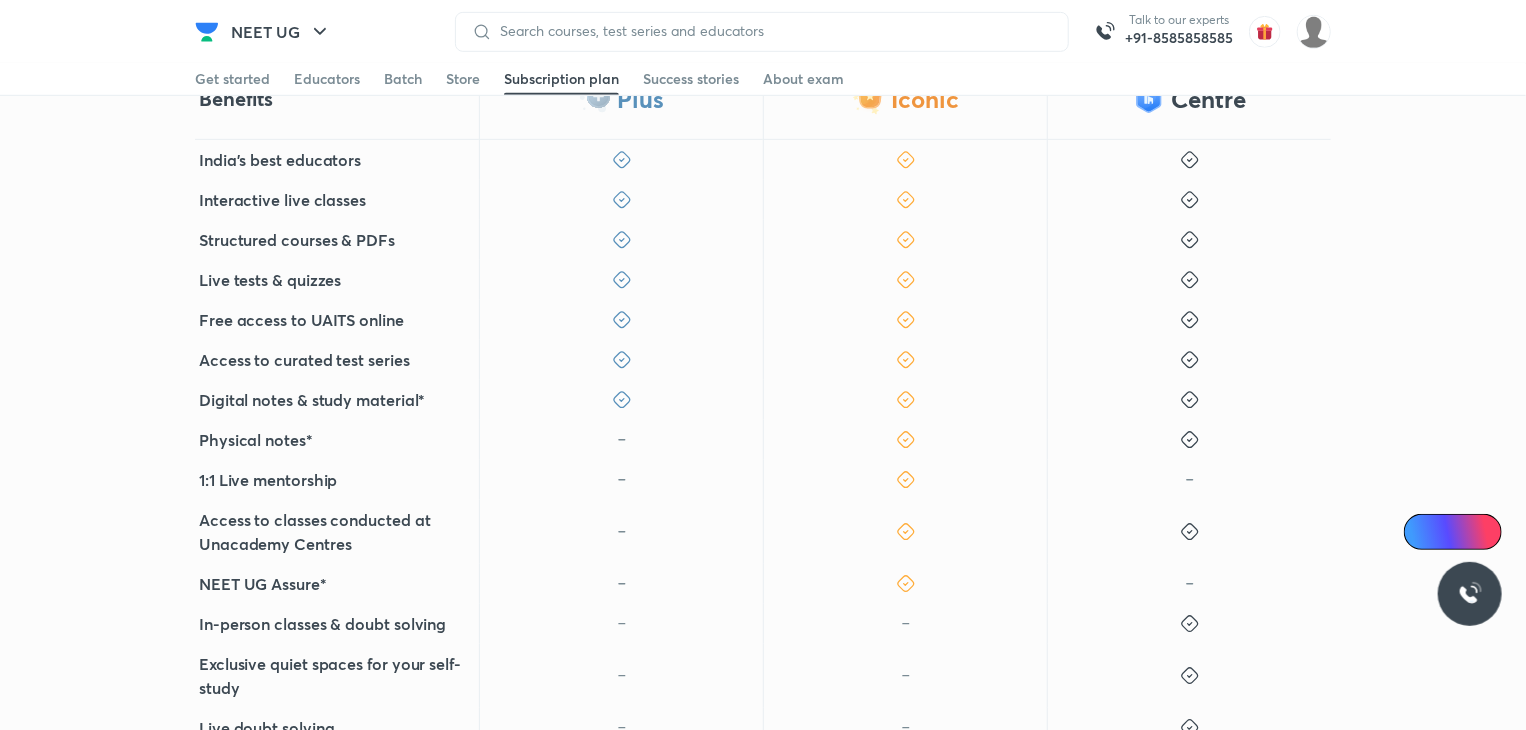 scroll, scrollTop: 564, scrollLeft: 0, axis: vertical 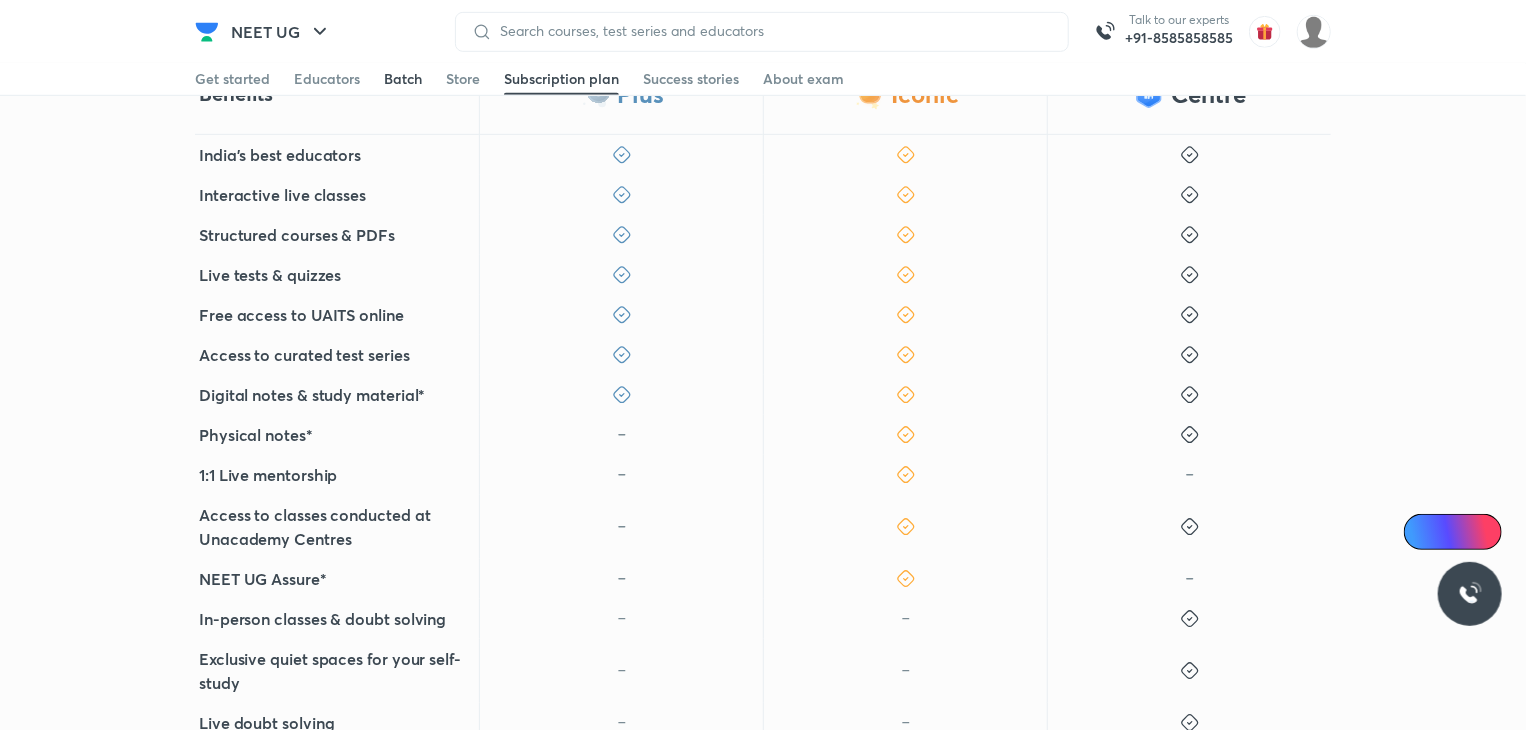 click on "Batch" at bounding box center [403, 79] 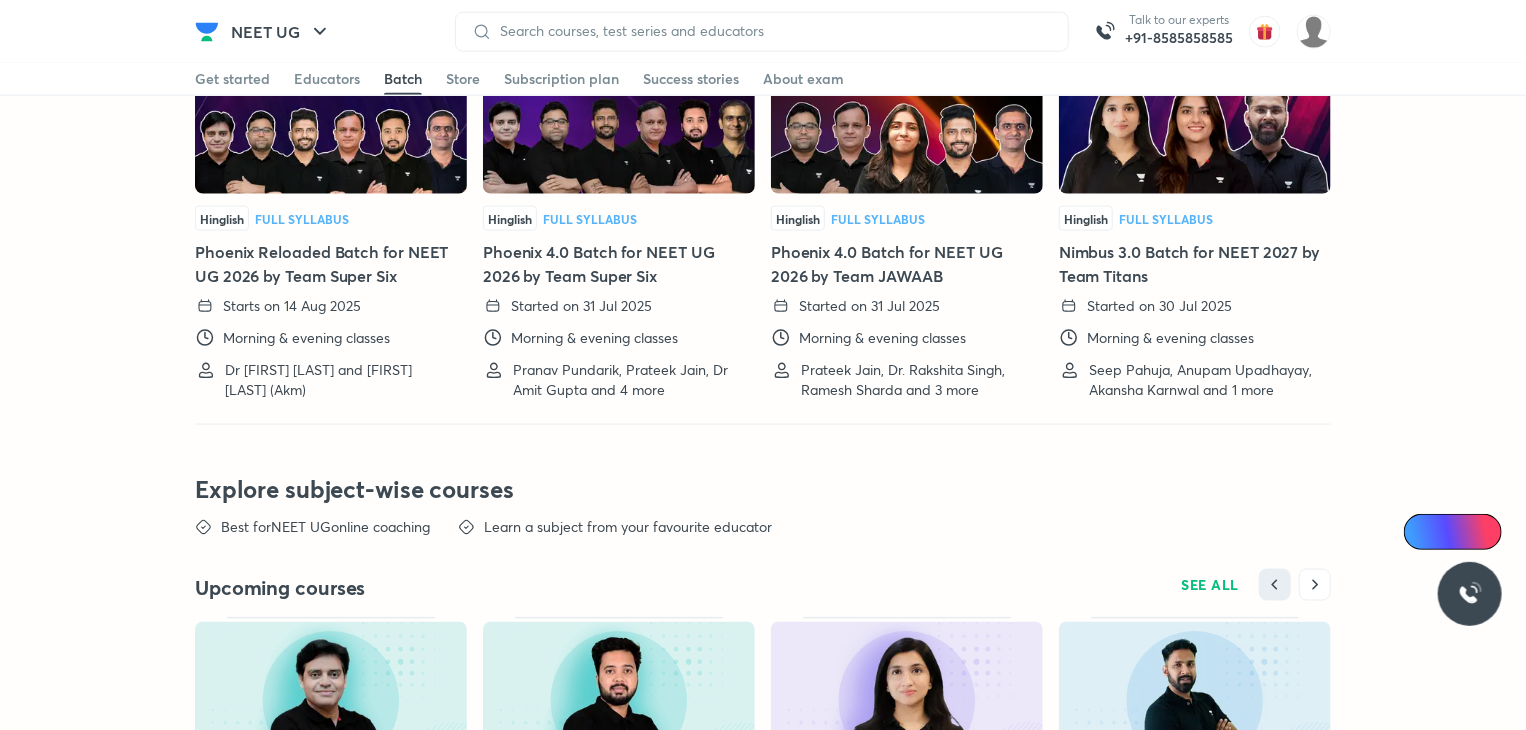 scroll, scrollTop: 5039, scrollLeft: 0, axis: vertical 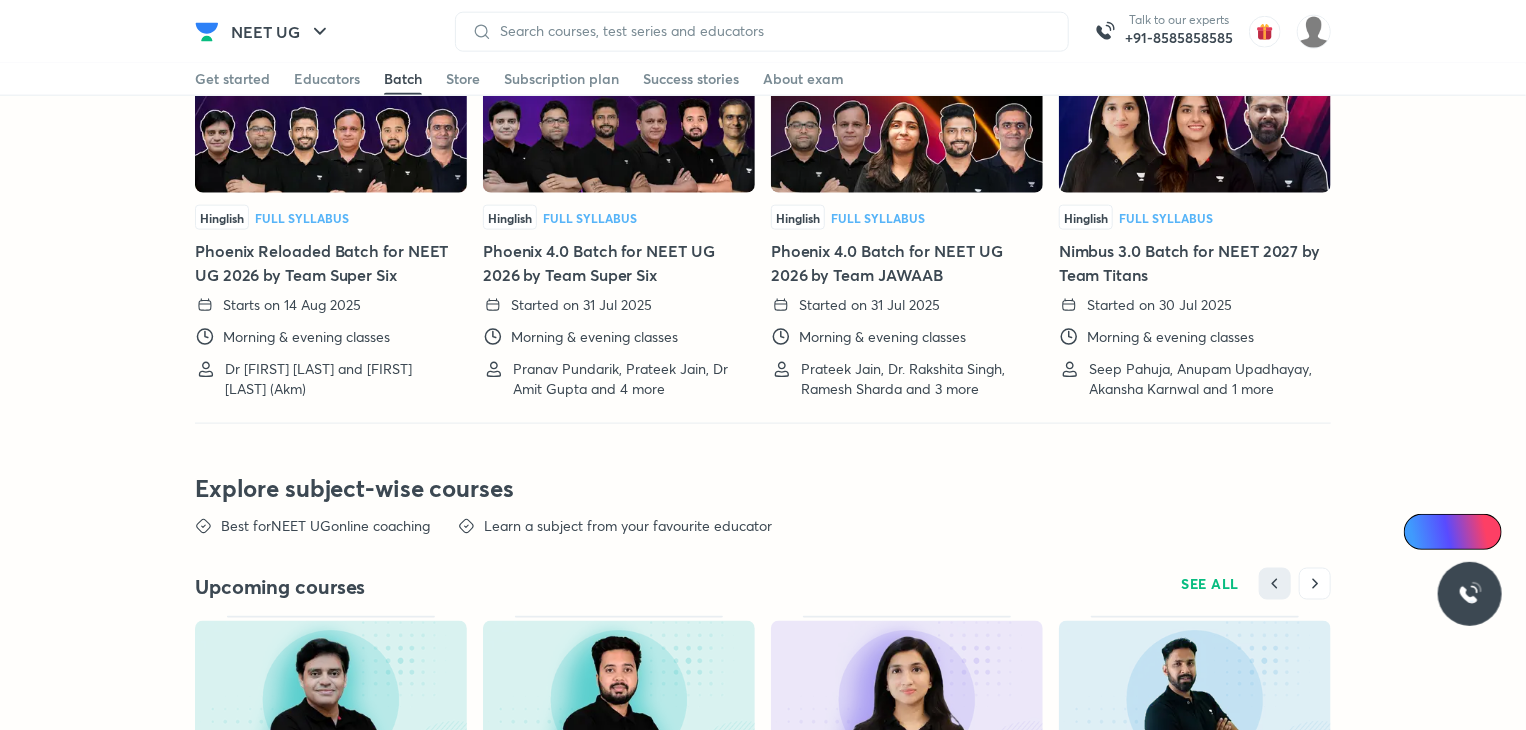 click on "Started on 31 Jul 2025" at bounding box center (581, 305) 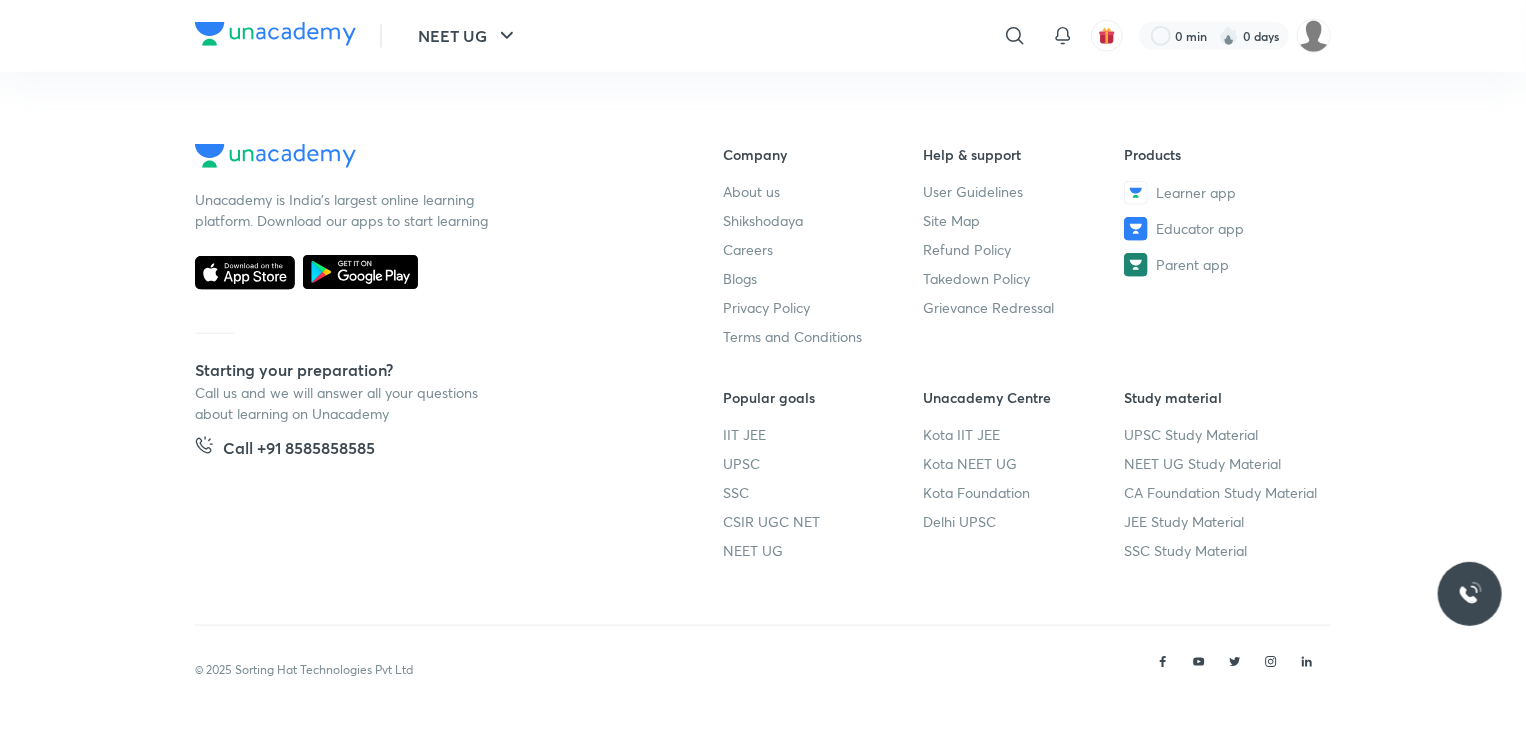 scroll, scrollTop: 0, scrollLeft: 0, axis: both 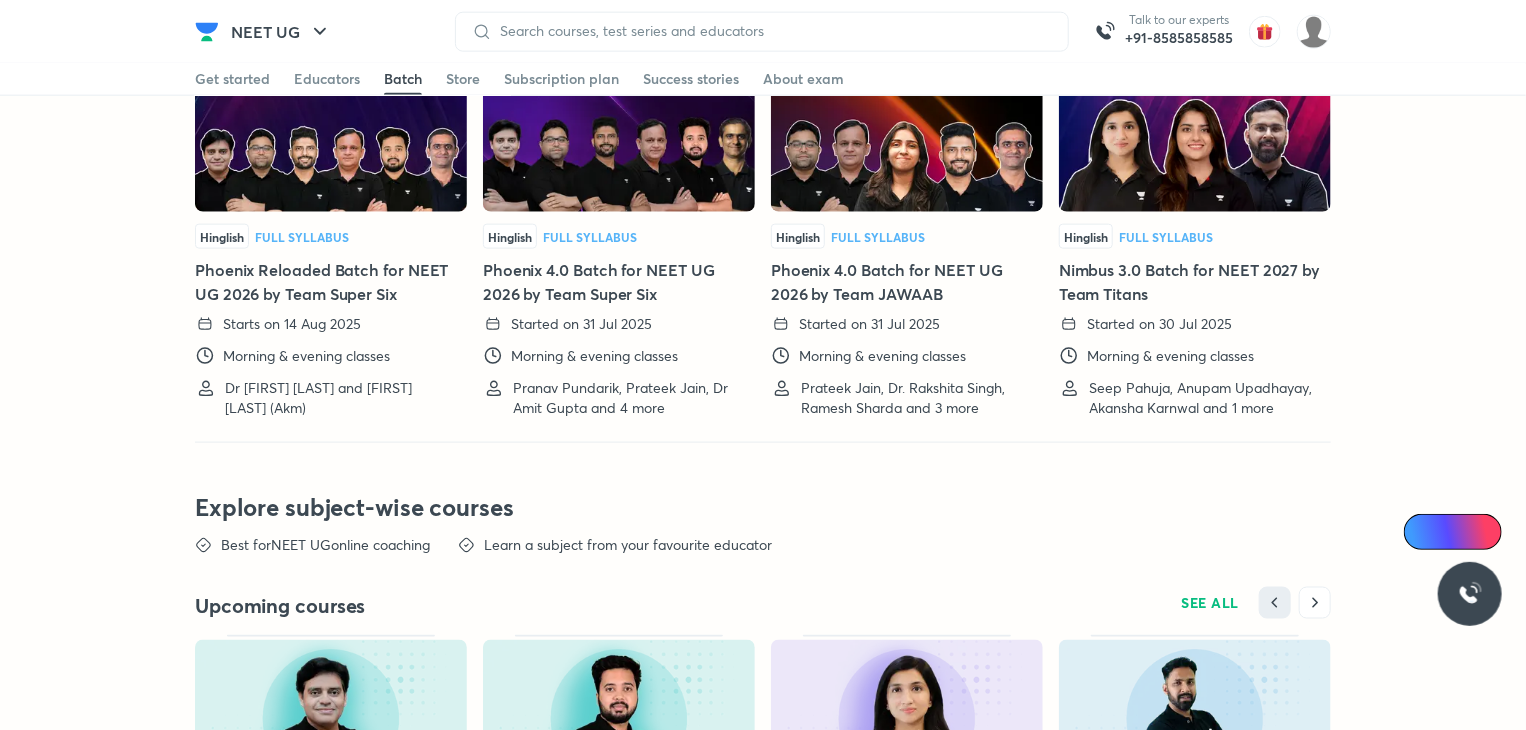 click on "Full Syllabus" at bounding box center (1166, 237) 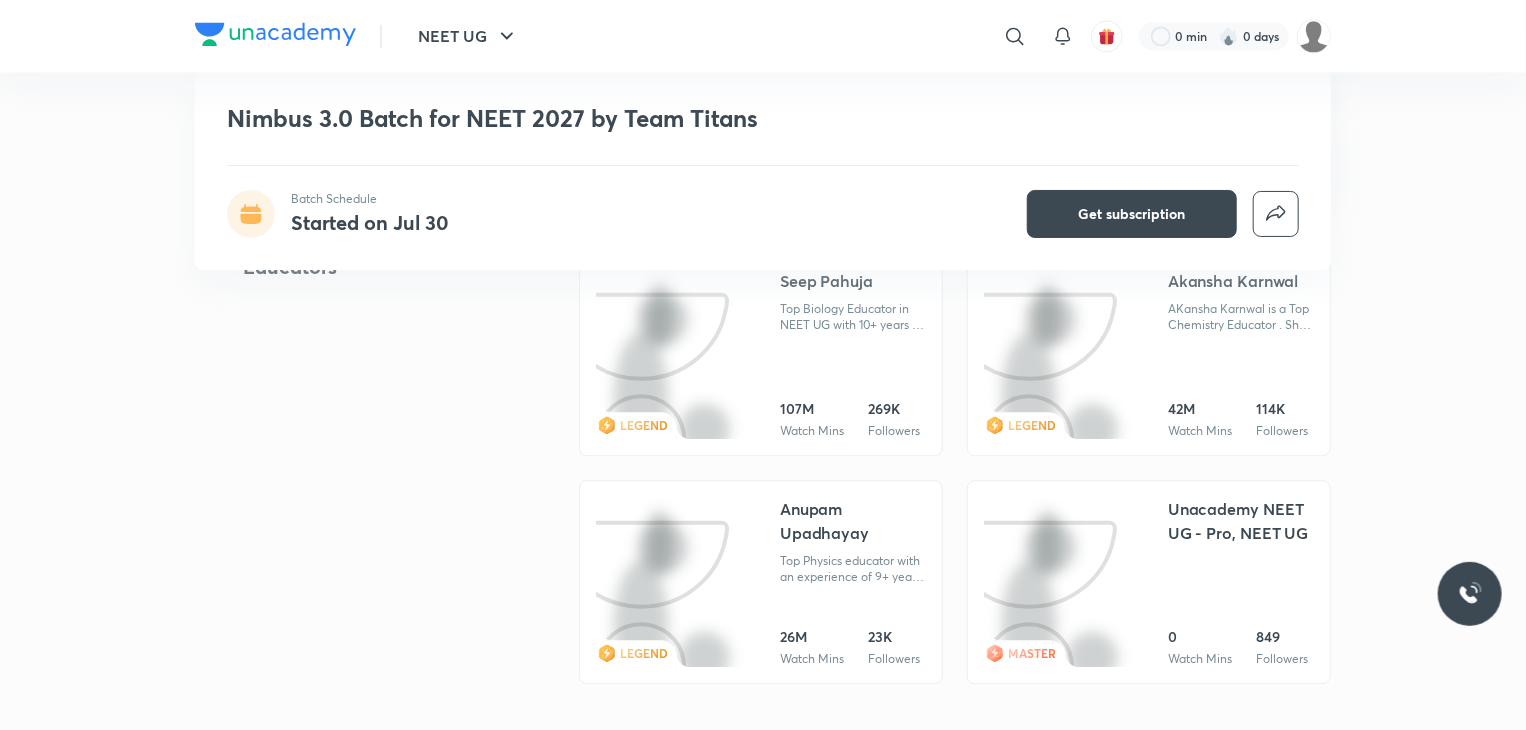 scroll, scrollTop: 2227, scrollLeft: 0, axis: vertical 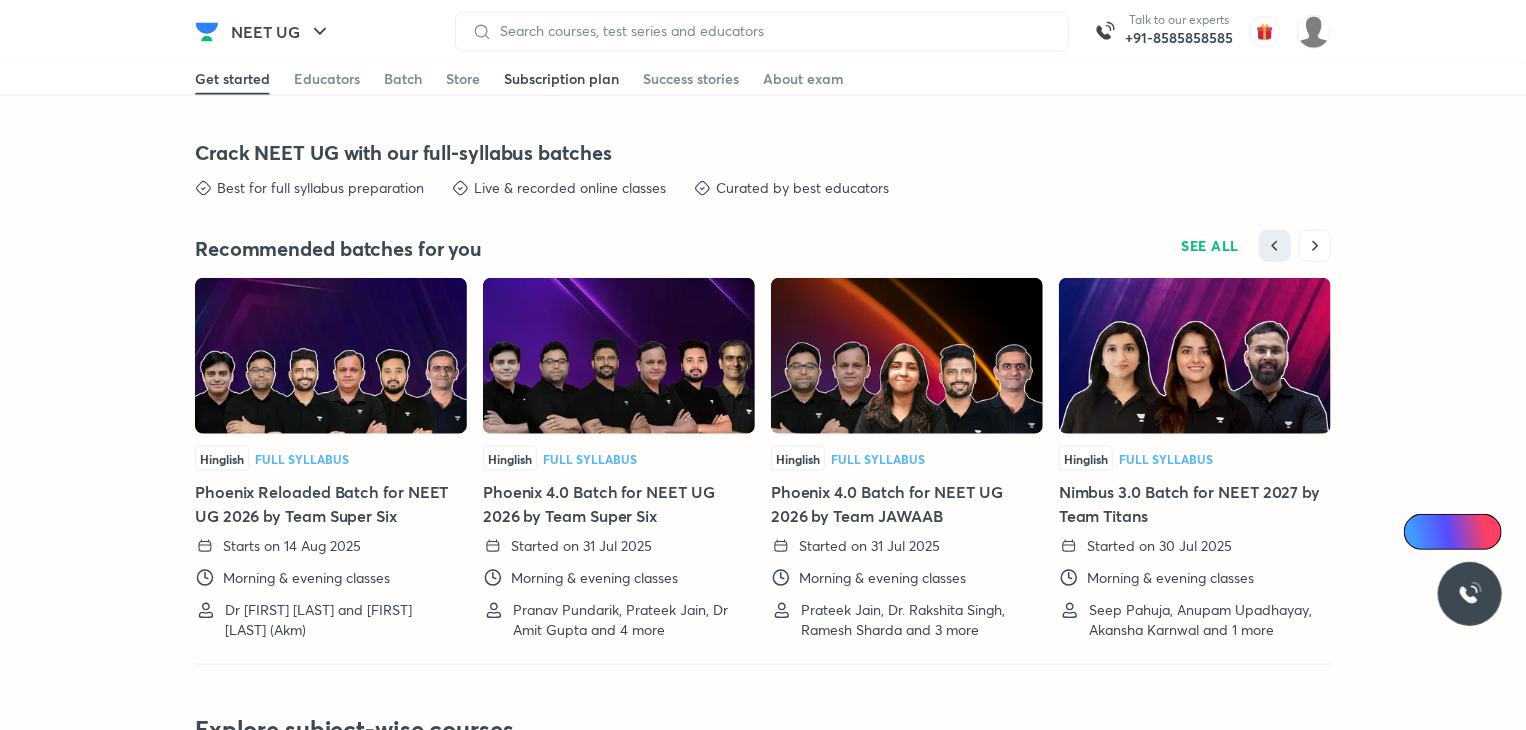 click on "Subscription plan" at bounding box center (561, 79) 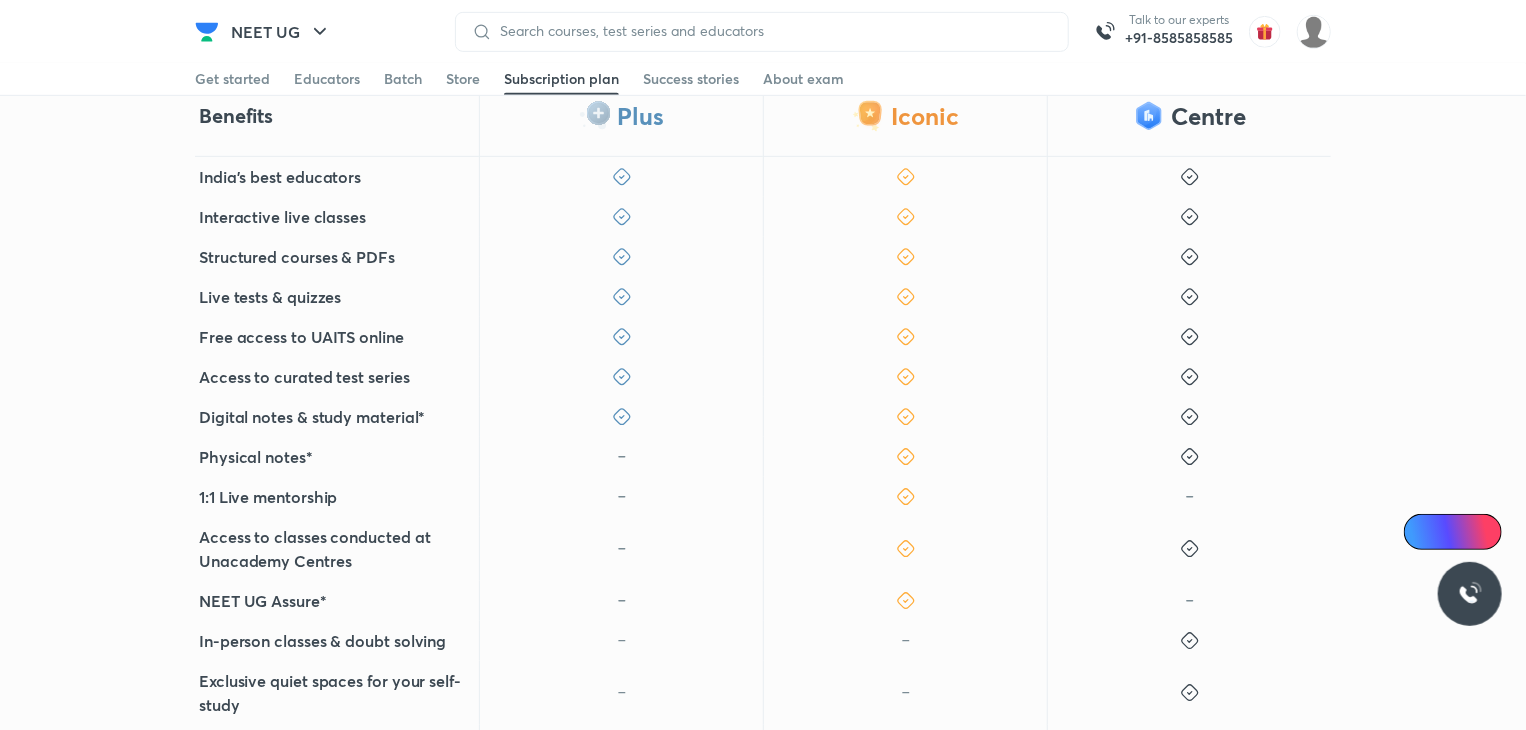 scroll, scrollTop: 518, scrollLeft: 0, axis: vertical 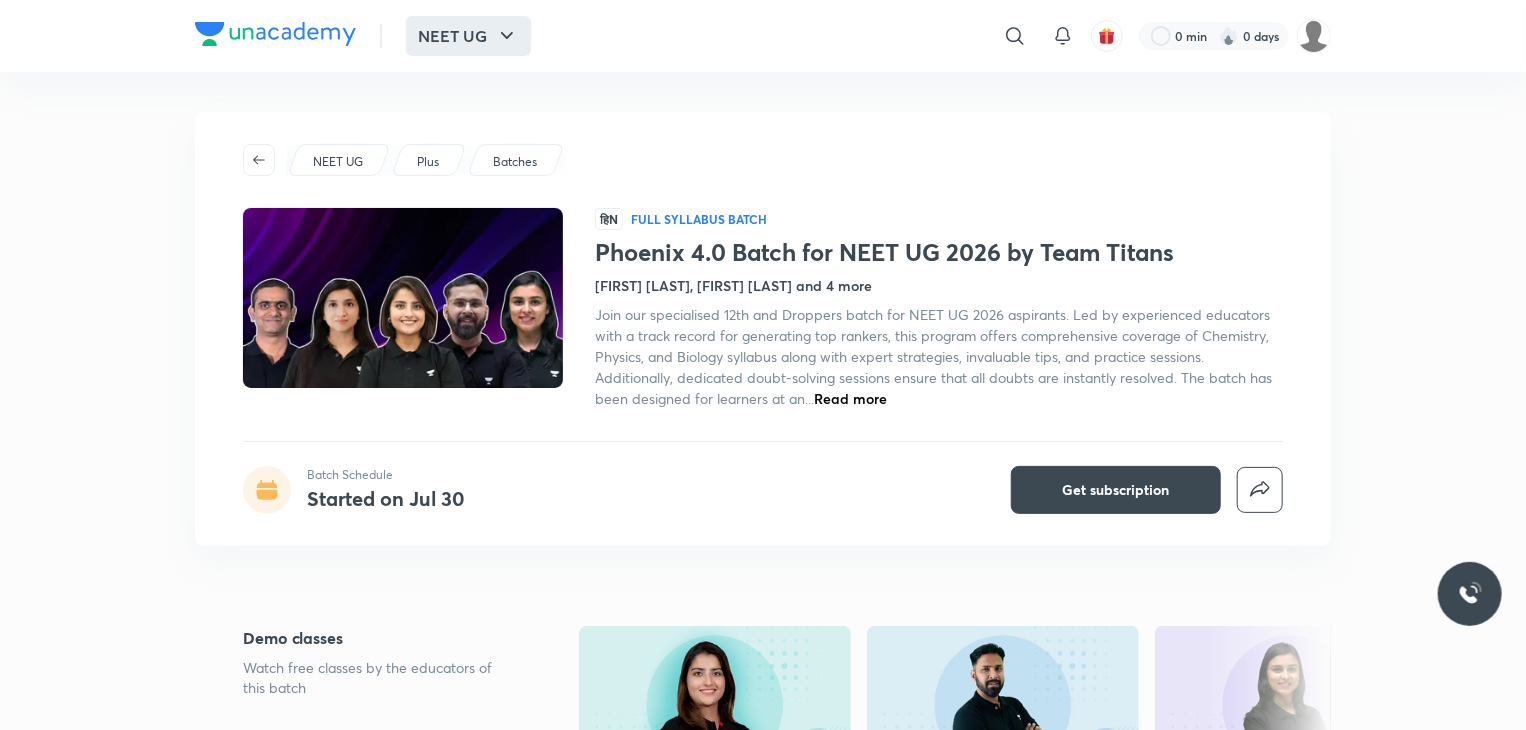 click on "NEET UG" at bounding box center [468, 36] 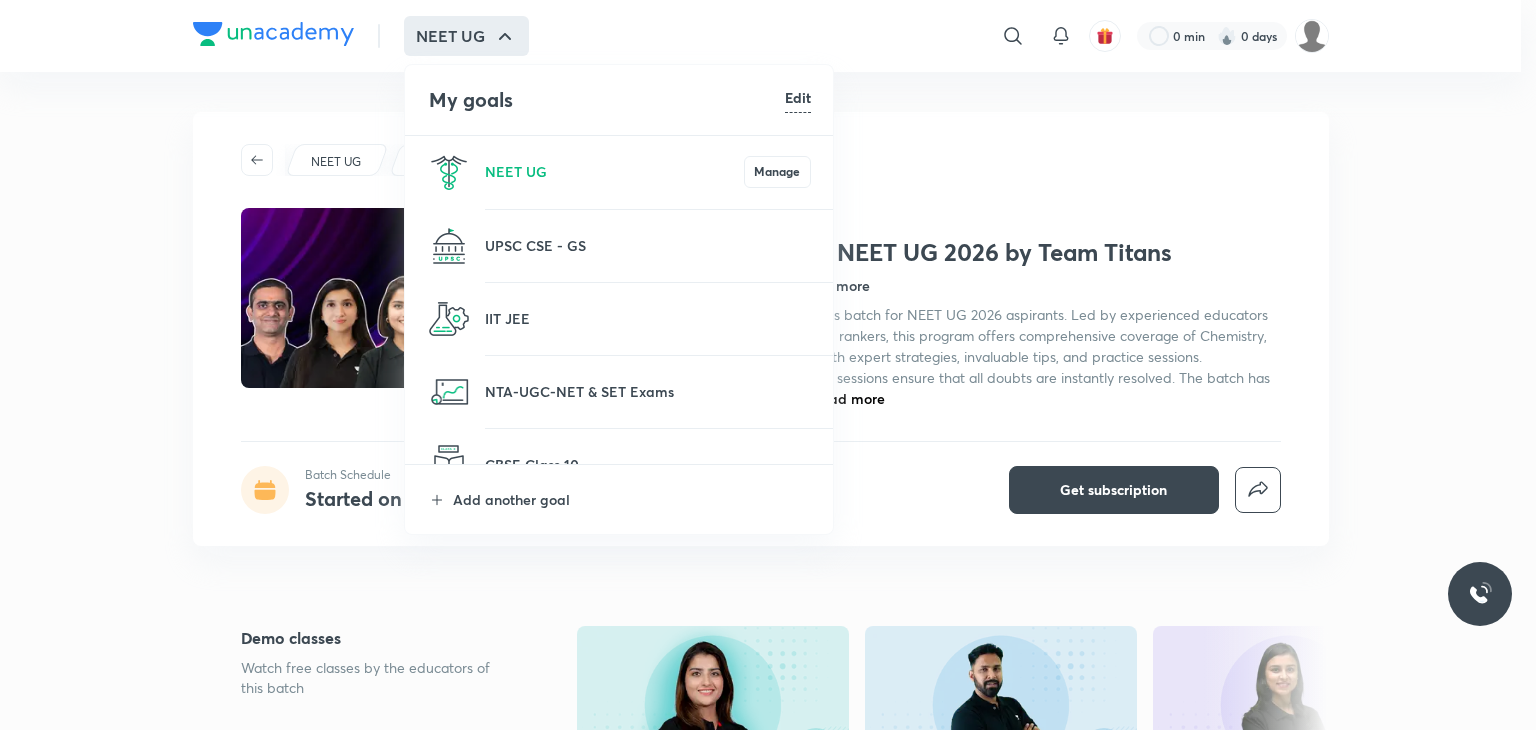 click at bounding box center [449, 172] 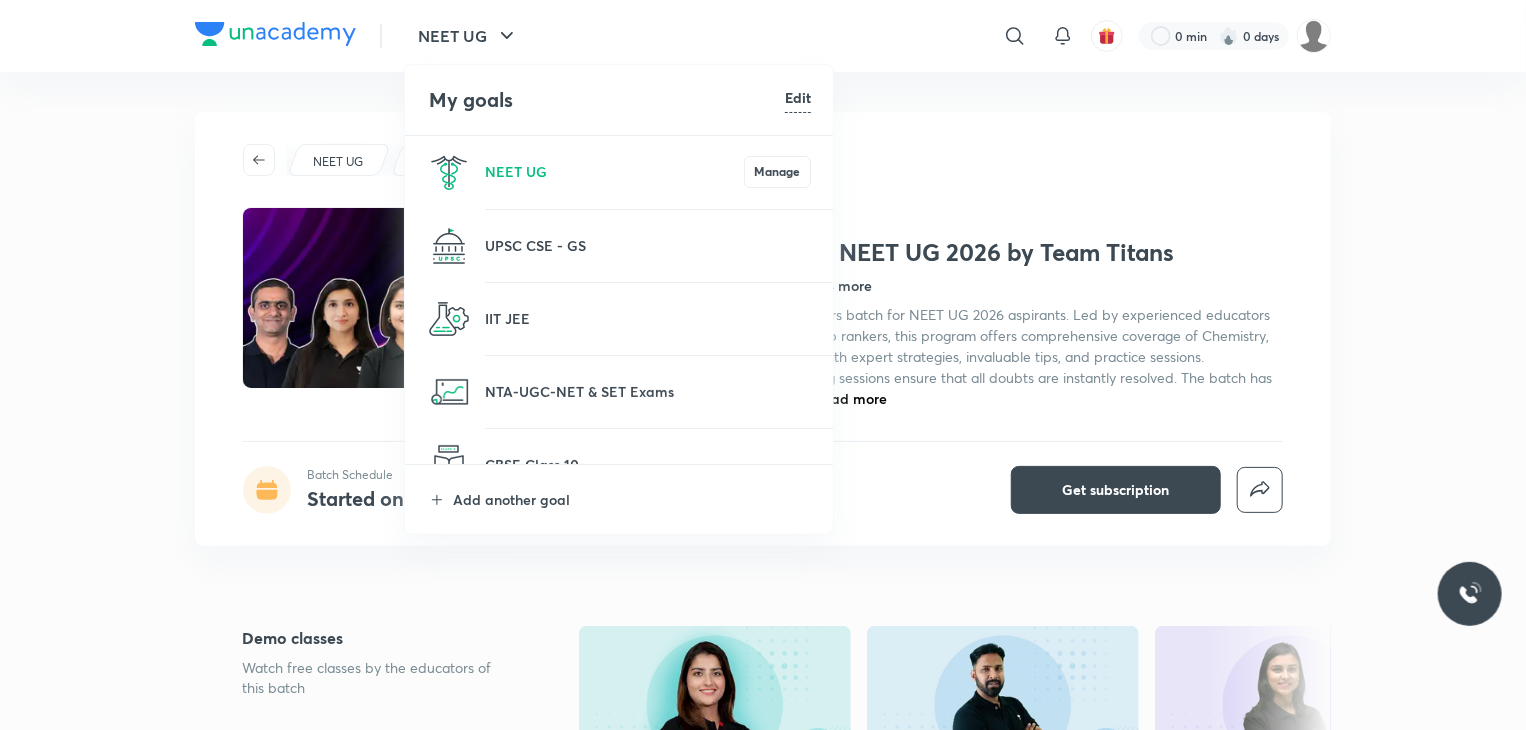 click at bounding box center [449, 172] 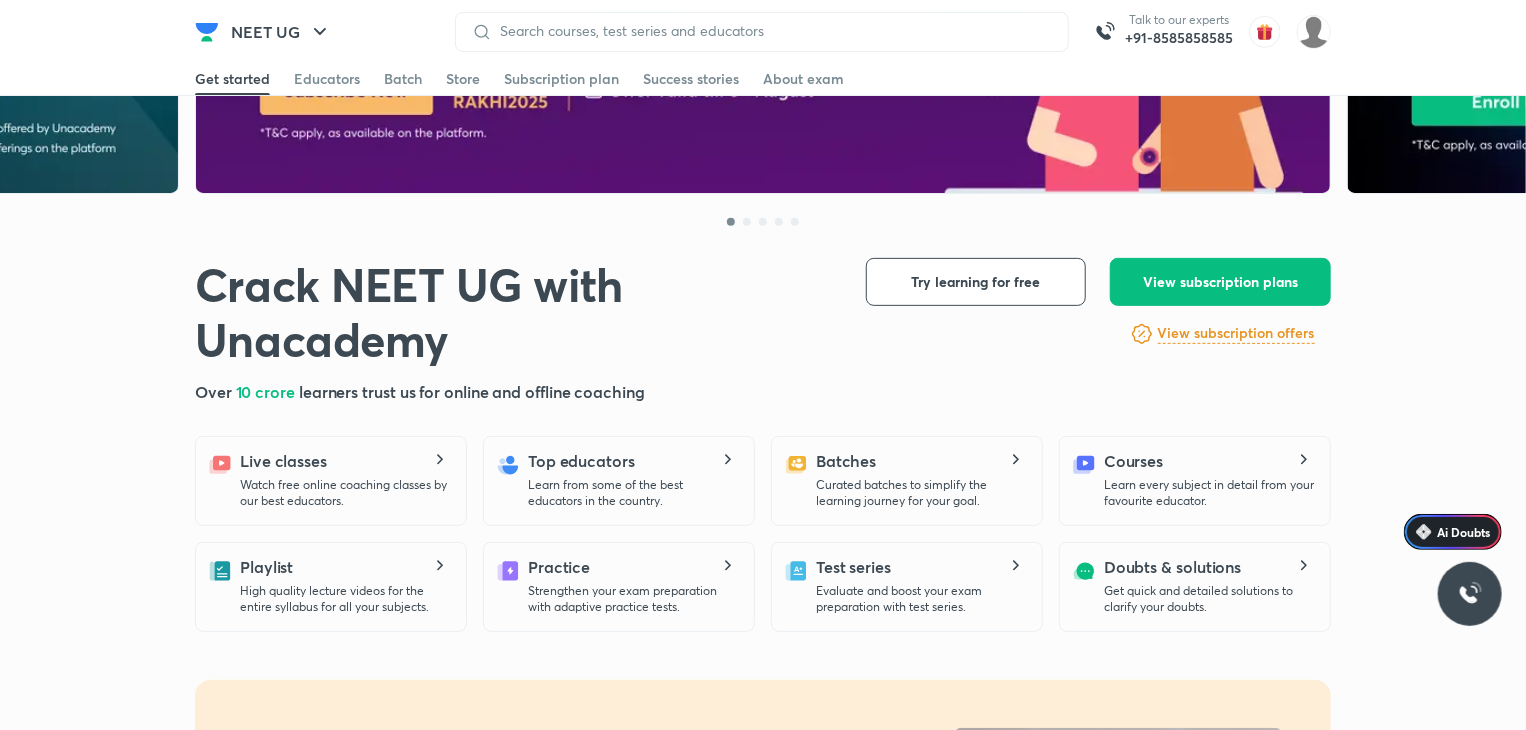 scroll, scrollTop: 270, scrollLeft: 0, axis: vertical 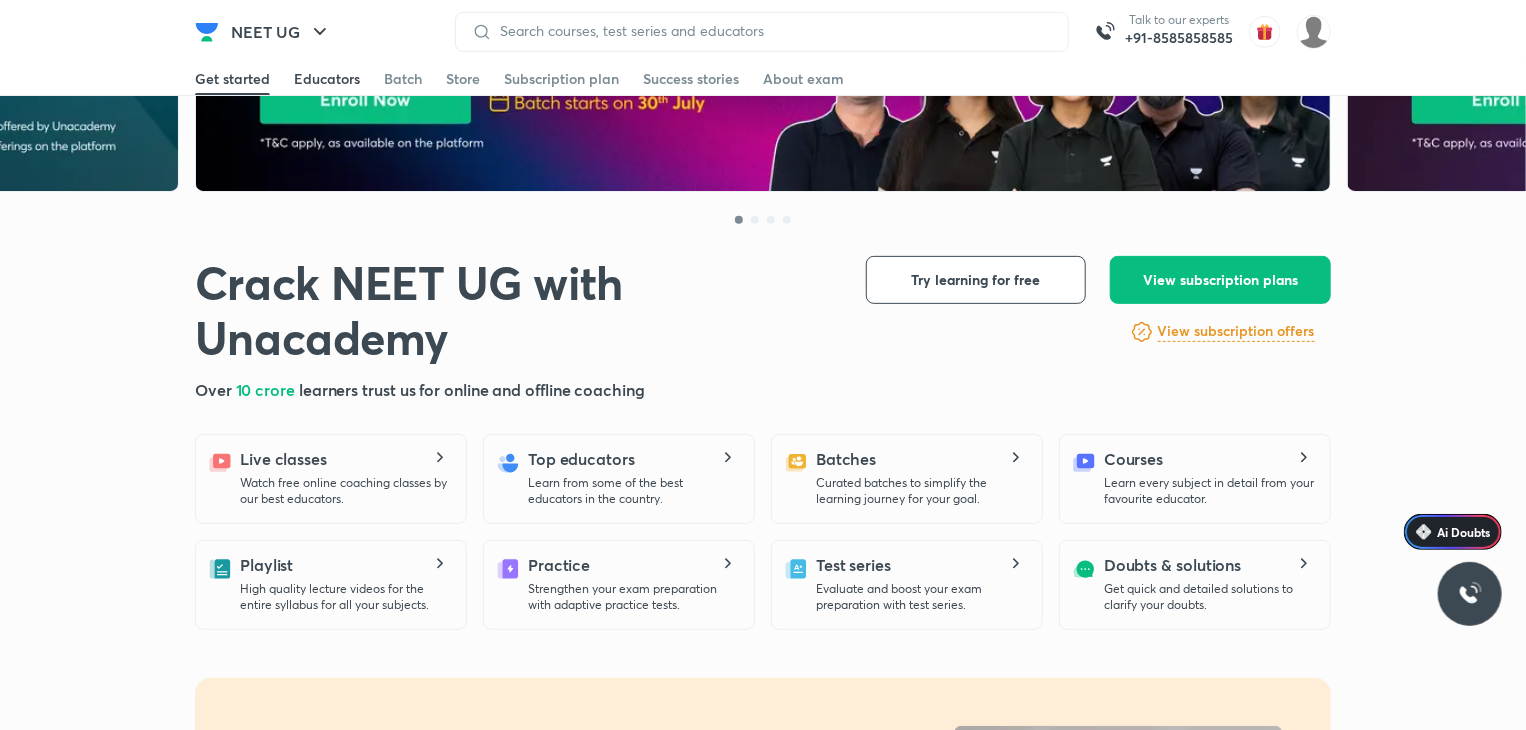 click on "Educators" at bounding box center [327, 79] 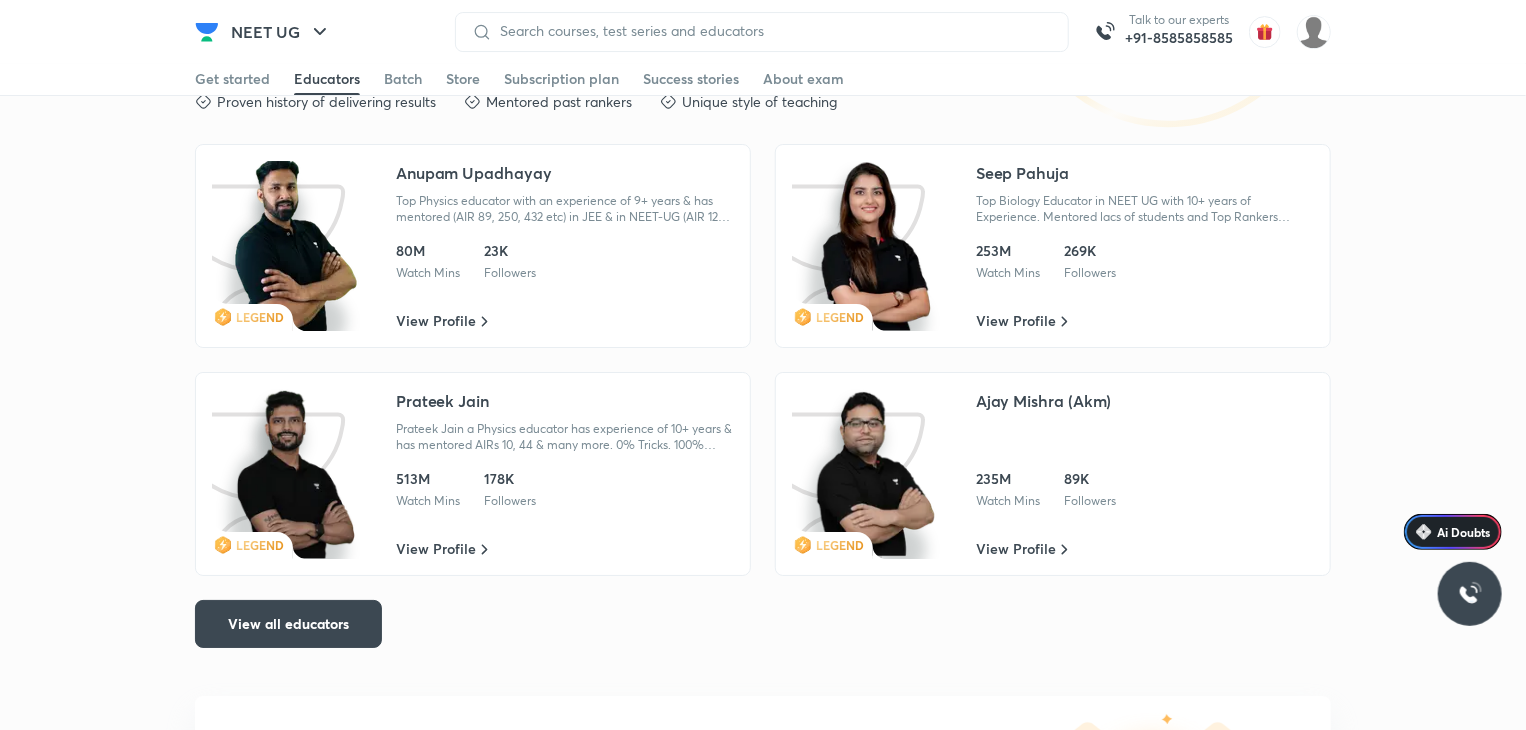scroll, scrollTop: 3520, scrollLeft: 0, axis: vertical 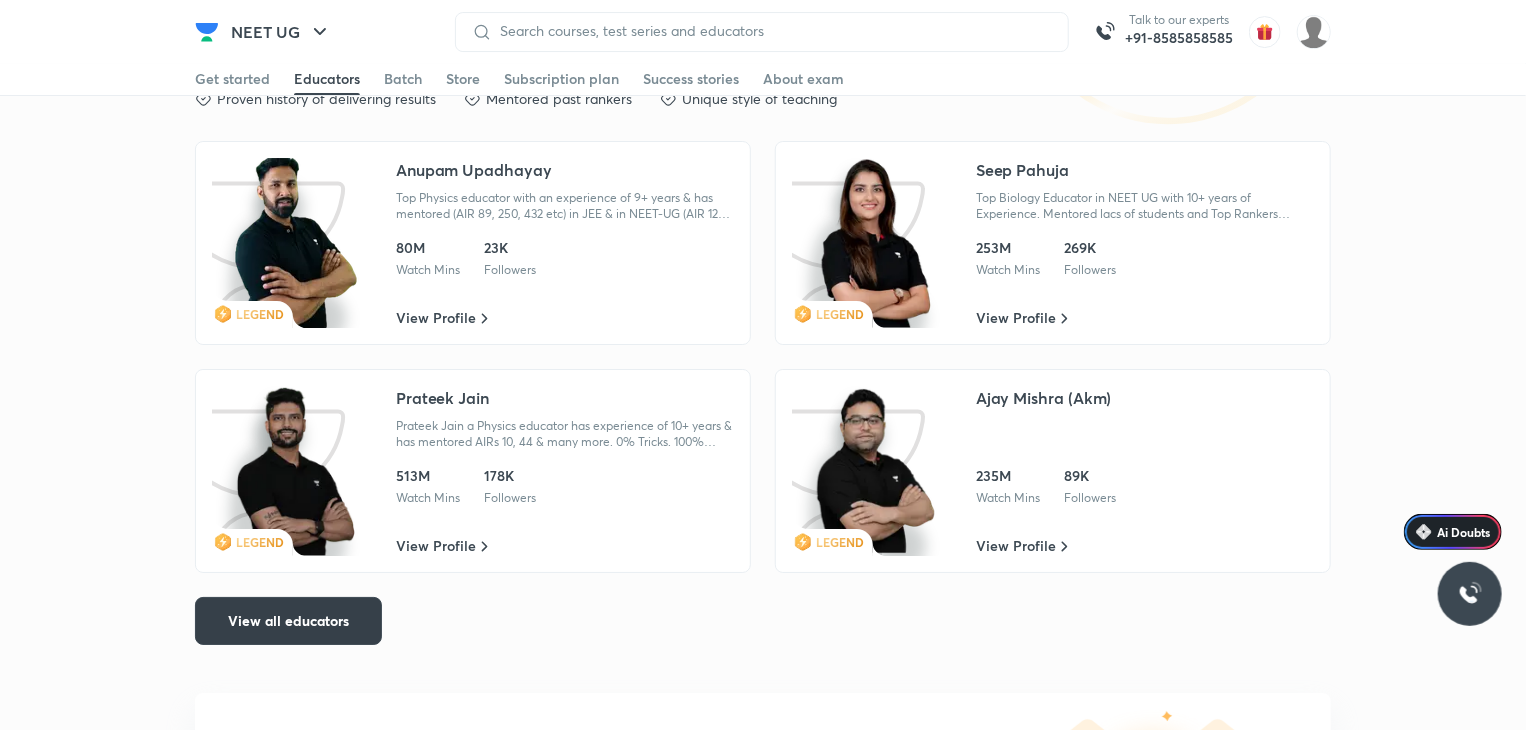 click on "View all educators" at bounding box center [288, 621] 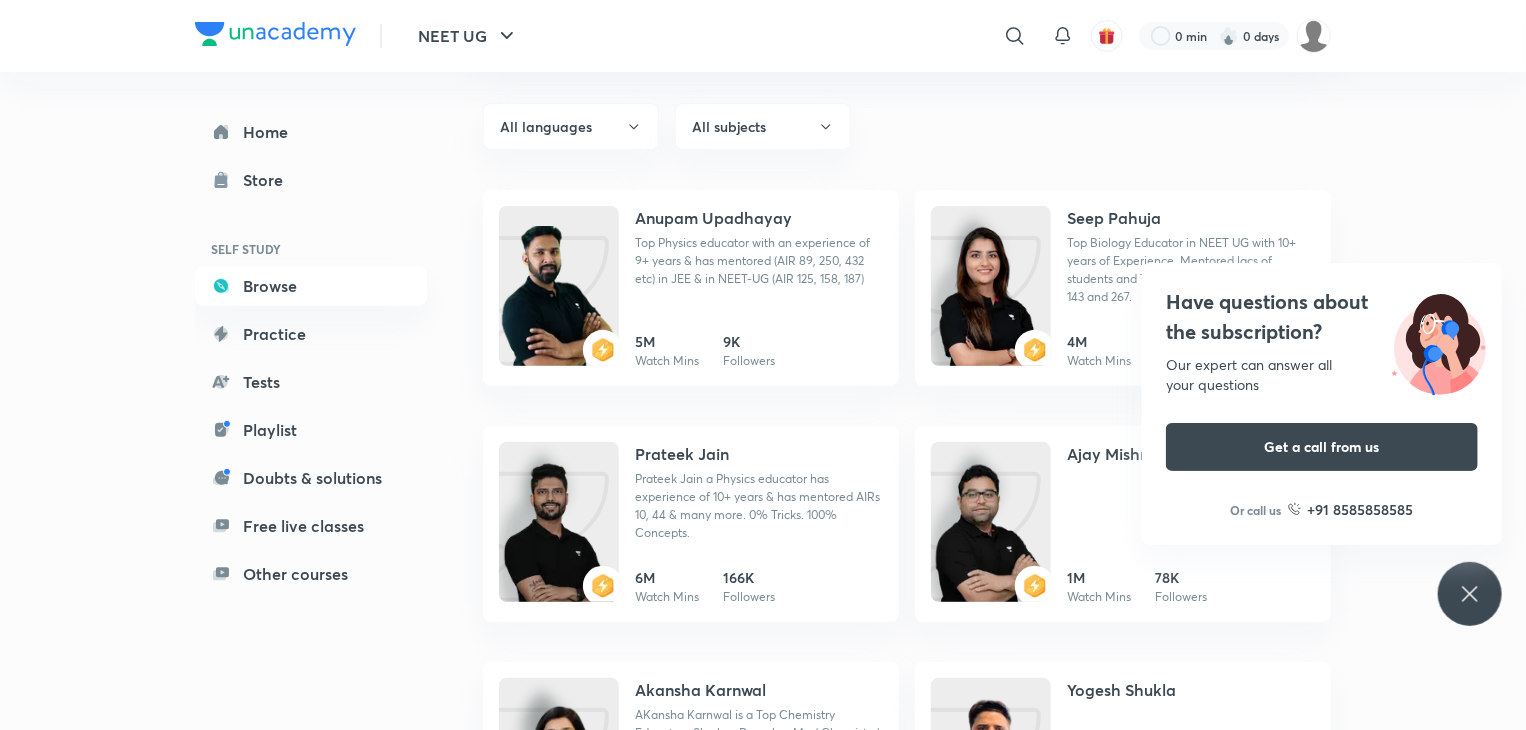 scroll, scrollTop: 192, scrollLeft: 0, axis: vertical 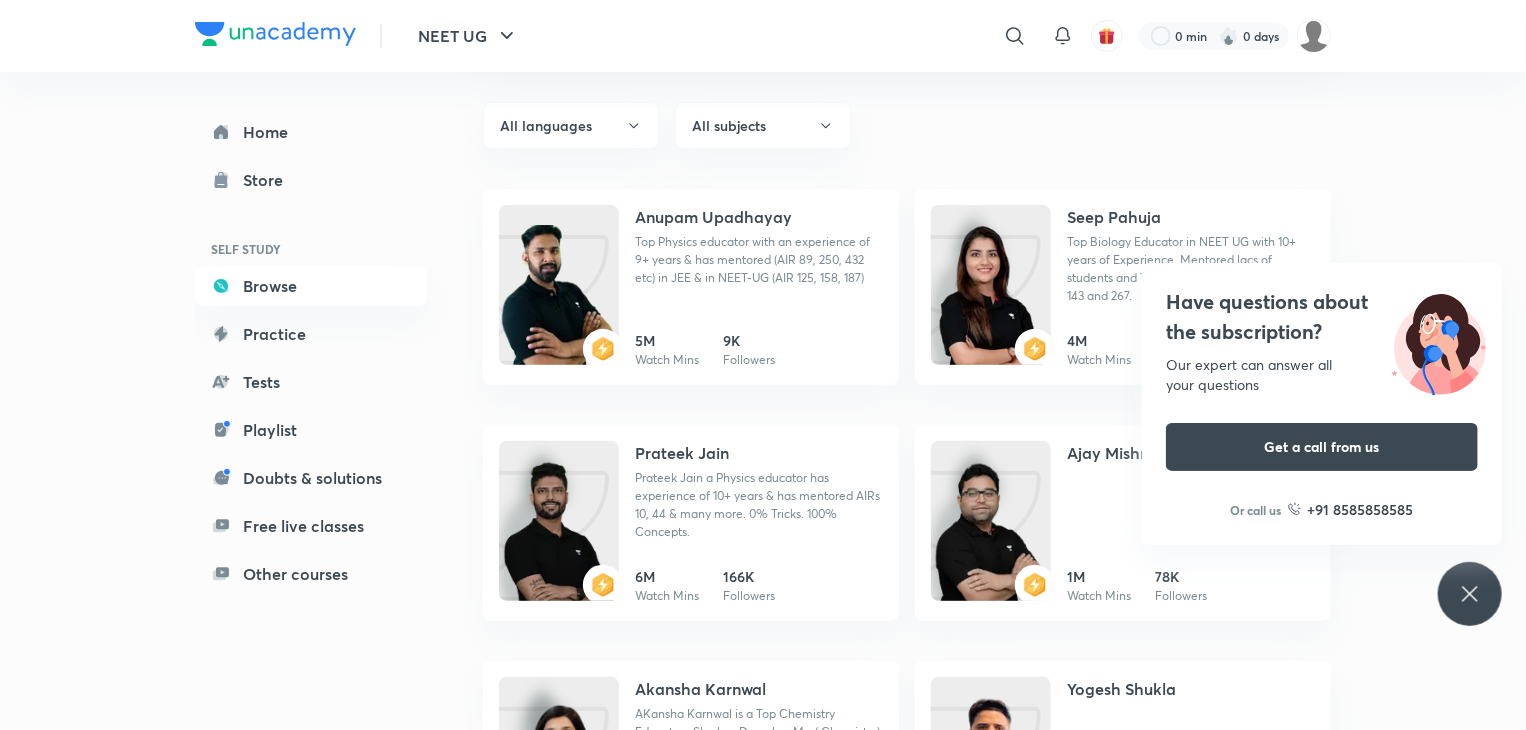 click on "Have questions about the subscription? Our expert can answer all your questions Get a call from us Or call us +91 8585858585" at bounding box center (1470, 594) 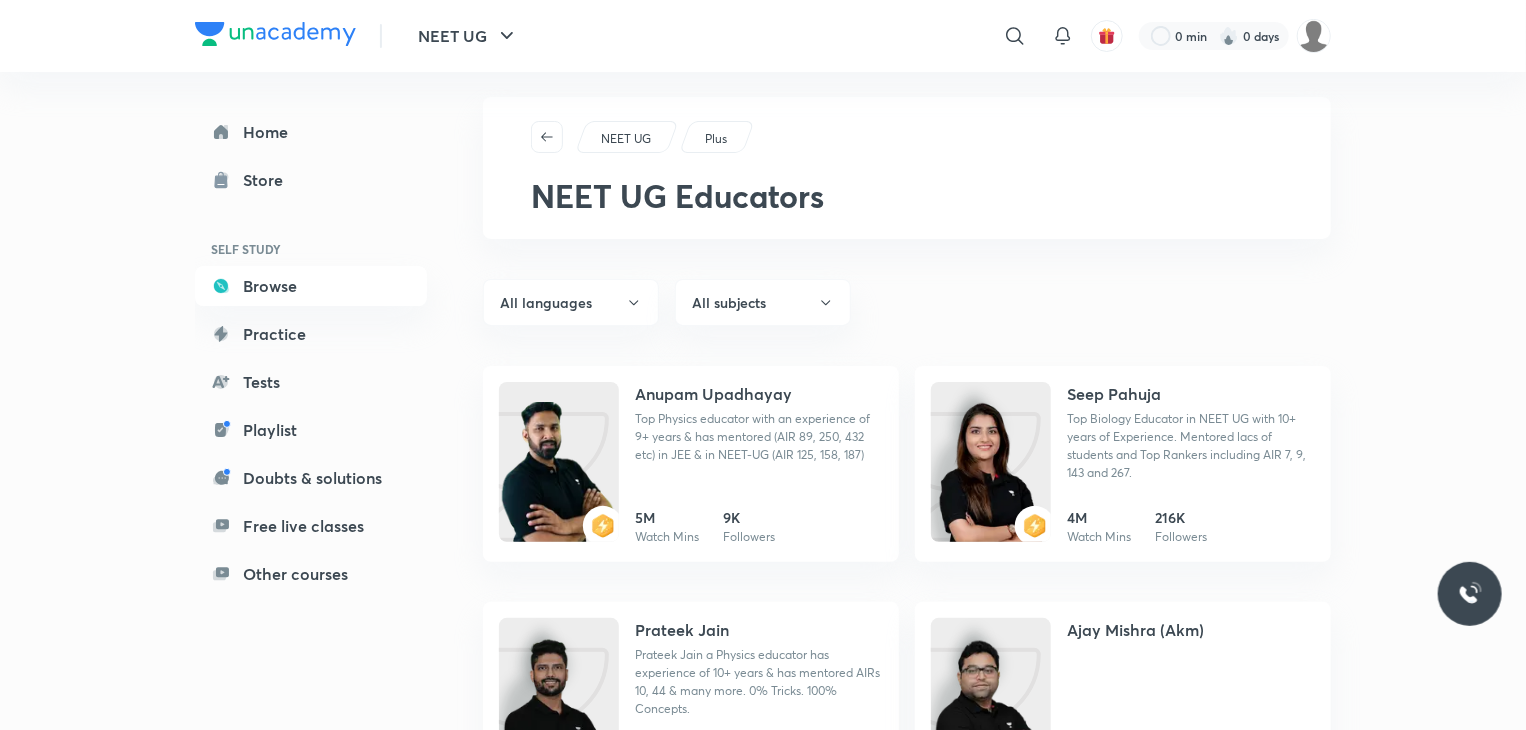 scroll, scrollTop: 0, scrollLeft: 0, axis: both 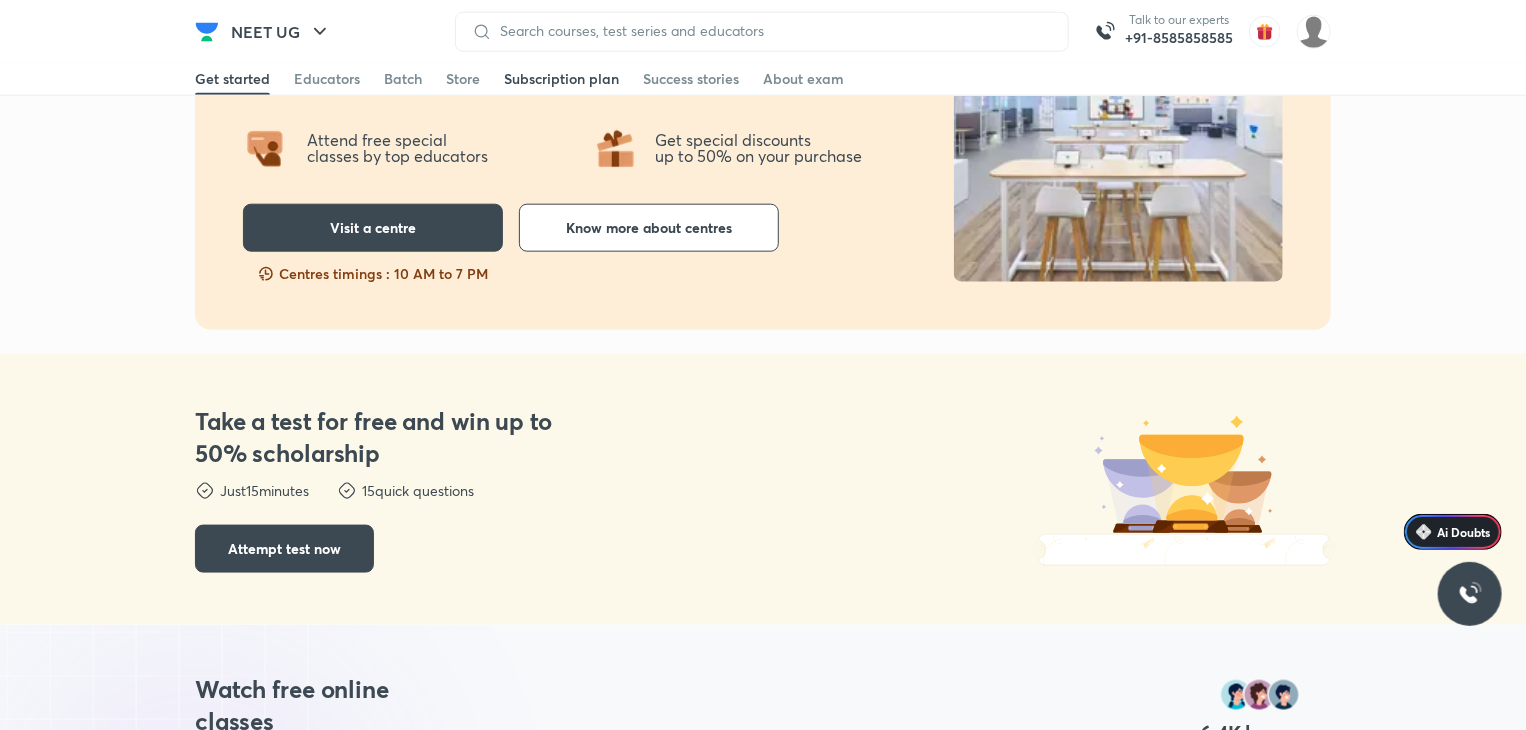 click on "Subscription plan" at bounding box center (561, 79) 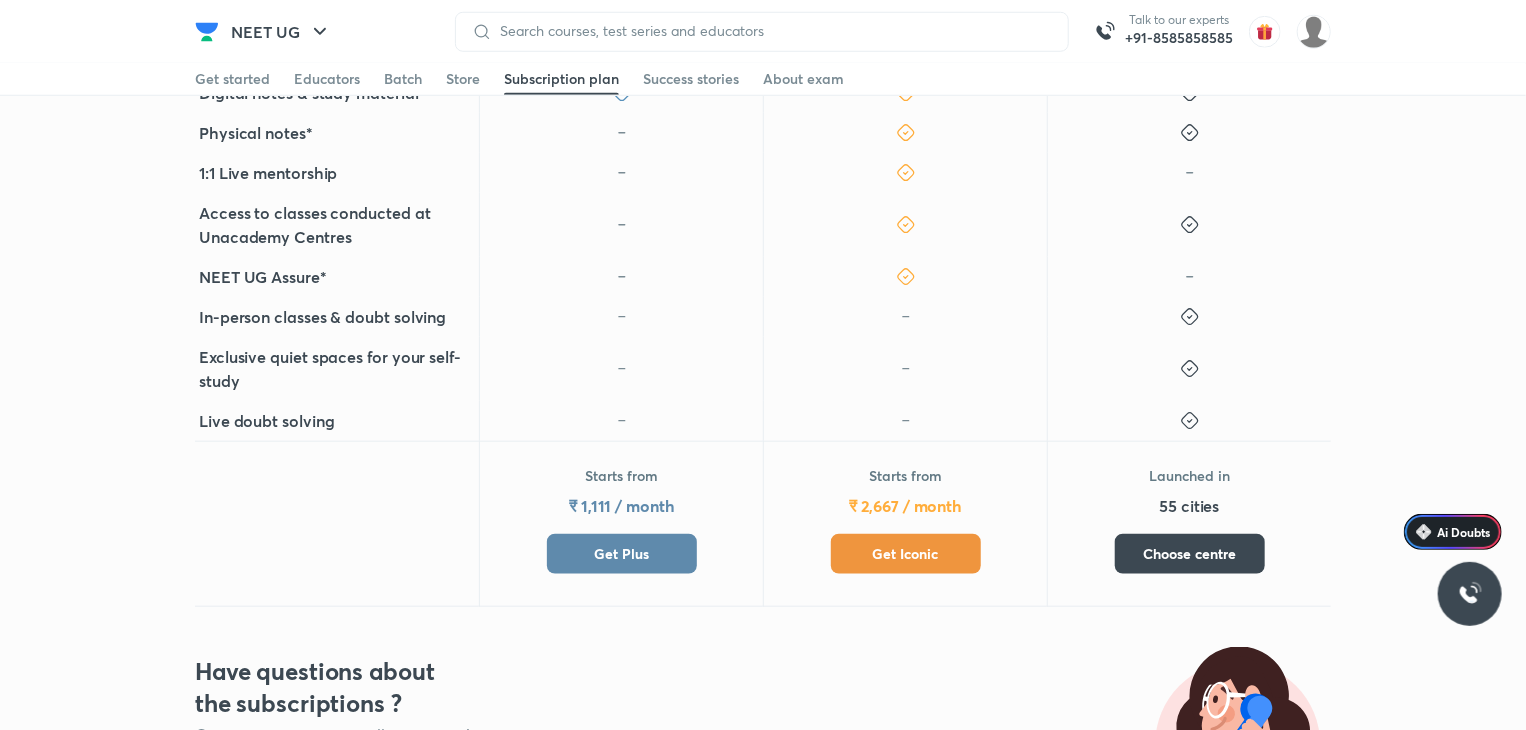 scroll, scrollTop: 863, scrollLeft: 0, axis: vertical 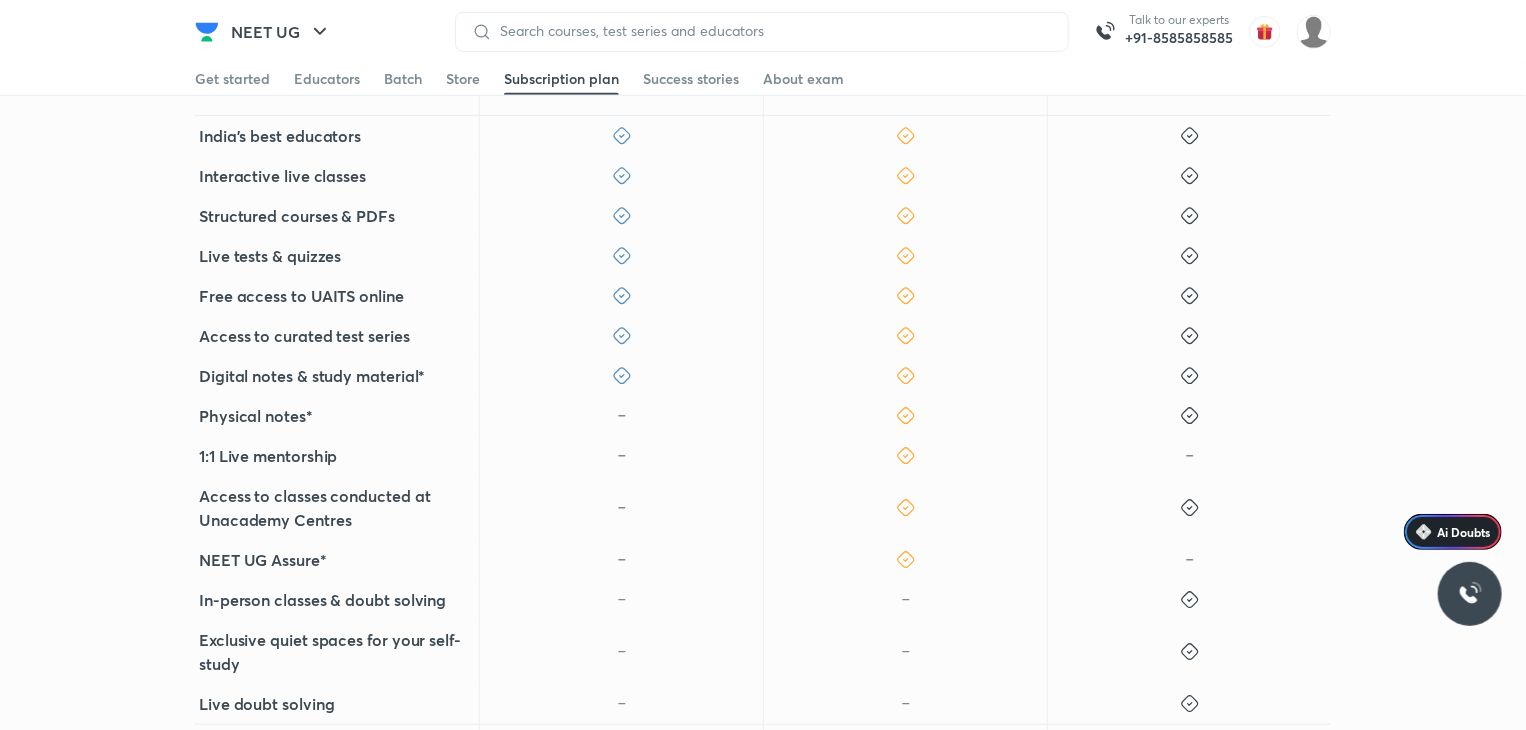 drag, startPoint x: 666, startPoint y: 384, endPoint x: 533, endPoint y: 385, distance: 133.00375 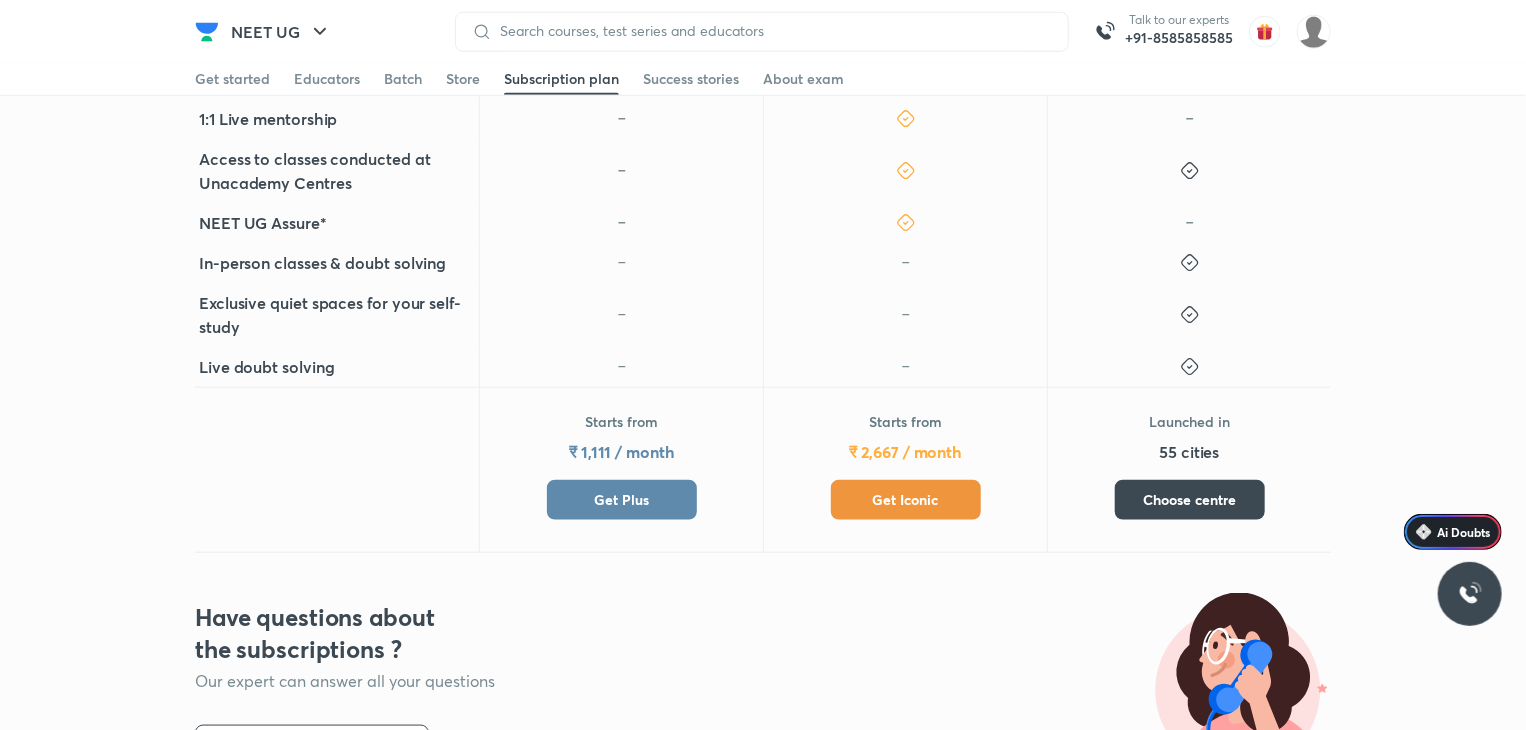 scroll, scrollTop: 920, scrollLeft: 0, axis: vertical 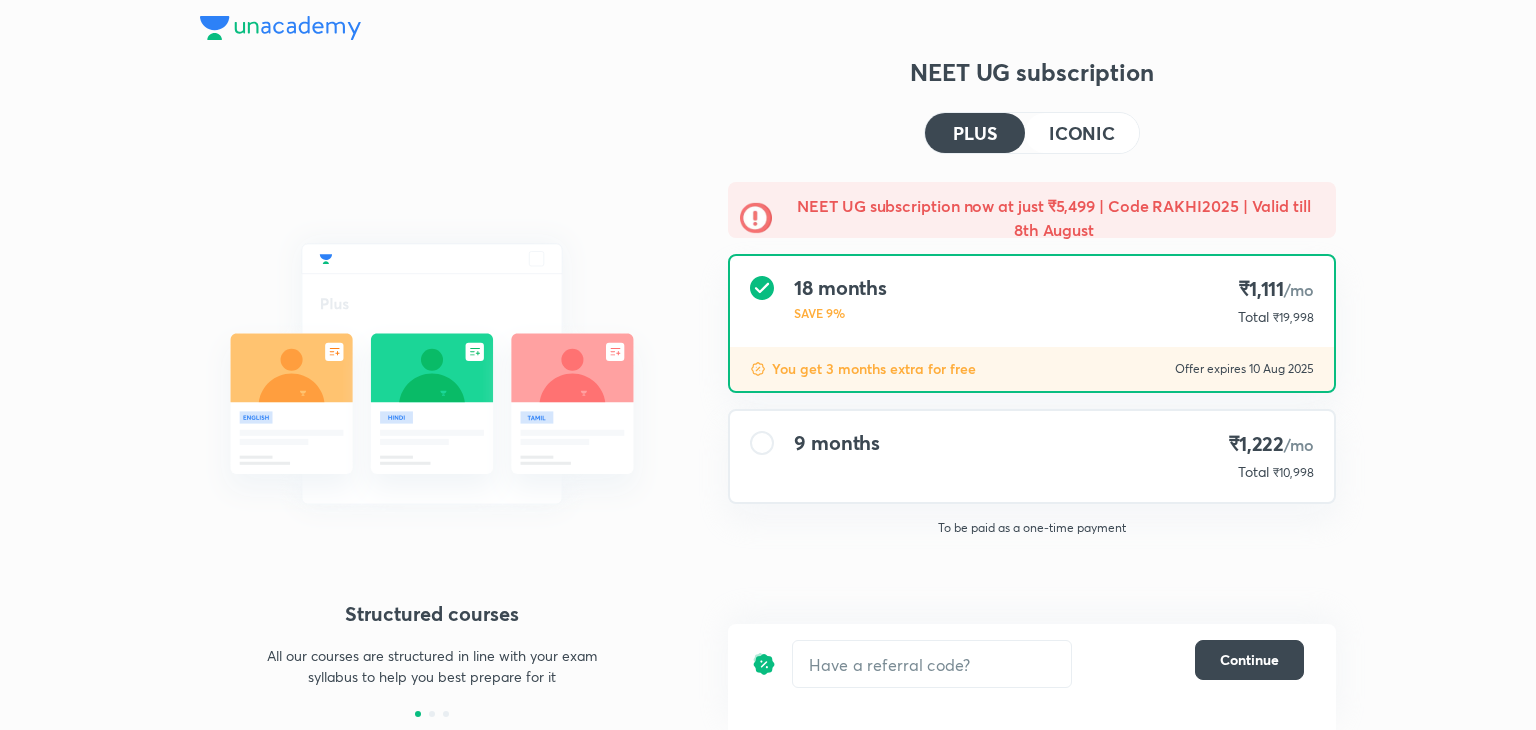 click on "9 months ₹1,222  /mo Total ₹10,998" at bounding box center (1032, 456) 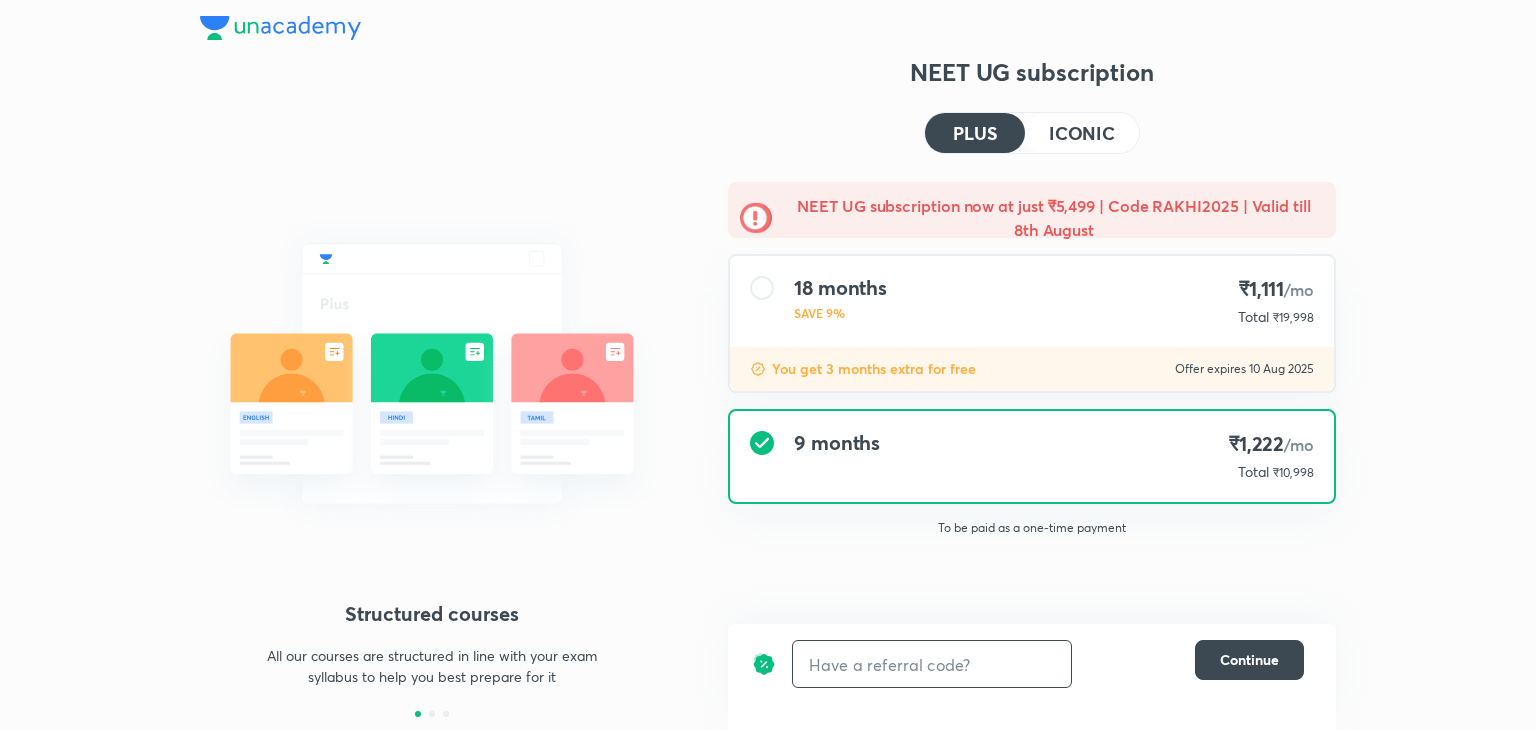 click at bounding box center [932, 664] 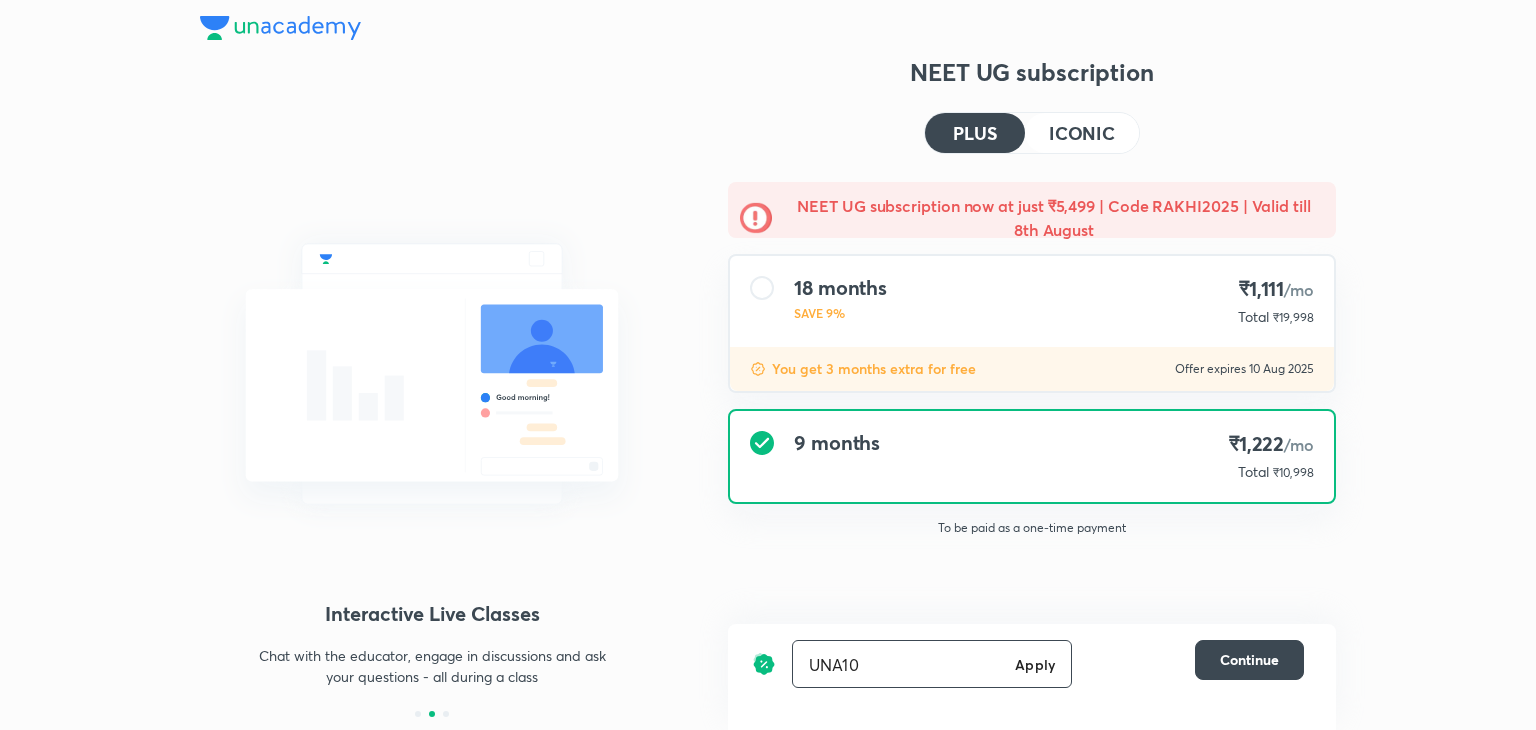 type on "UNA10" 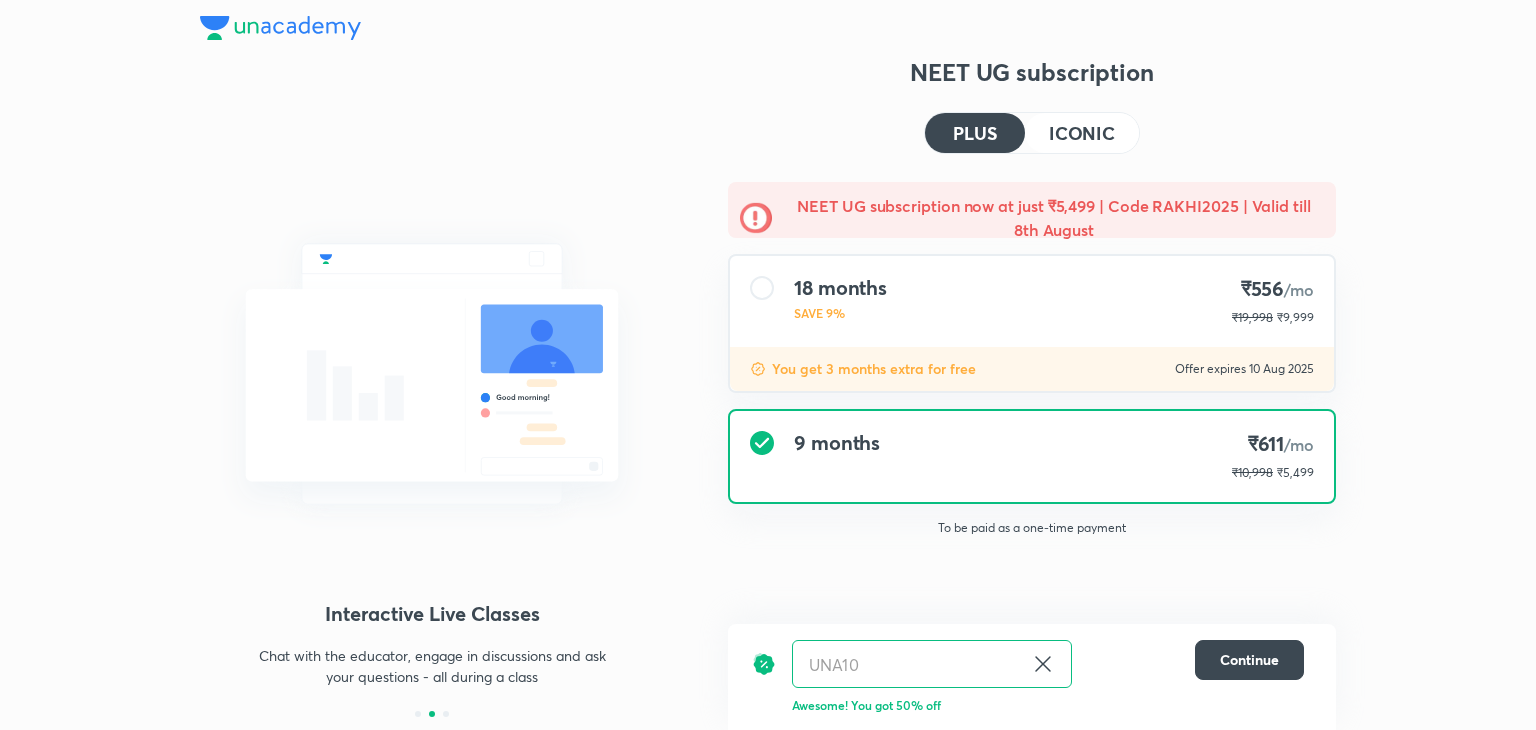 click on "ICONIC" at bounding box center (1082, 133) 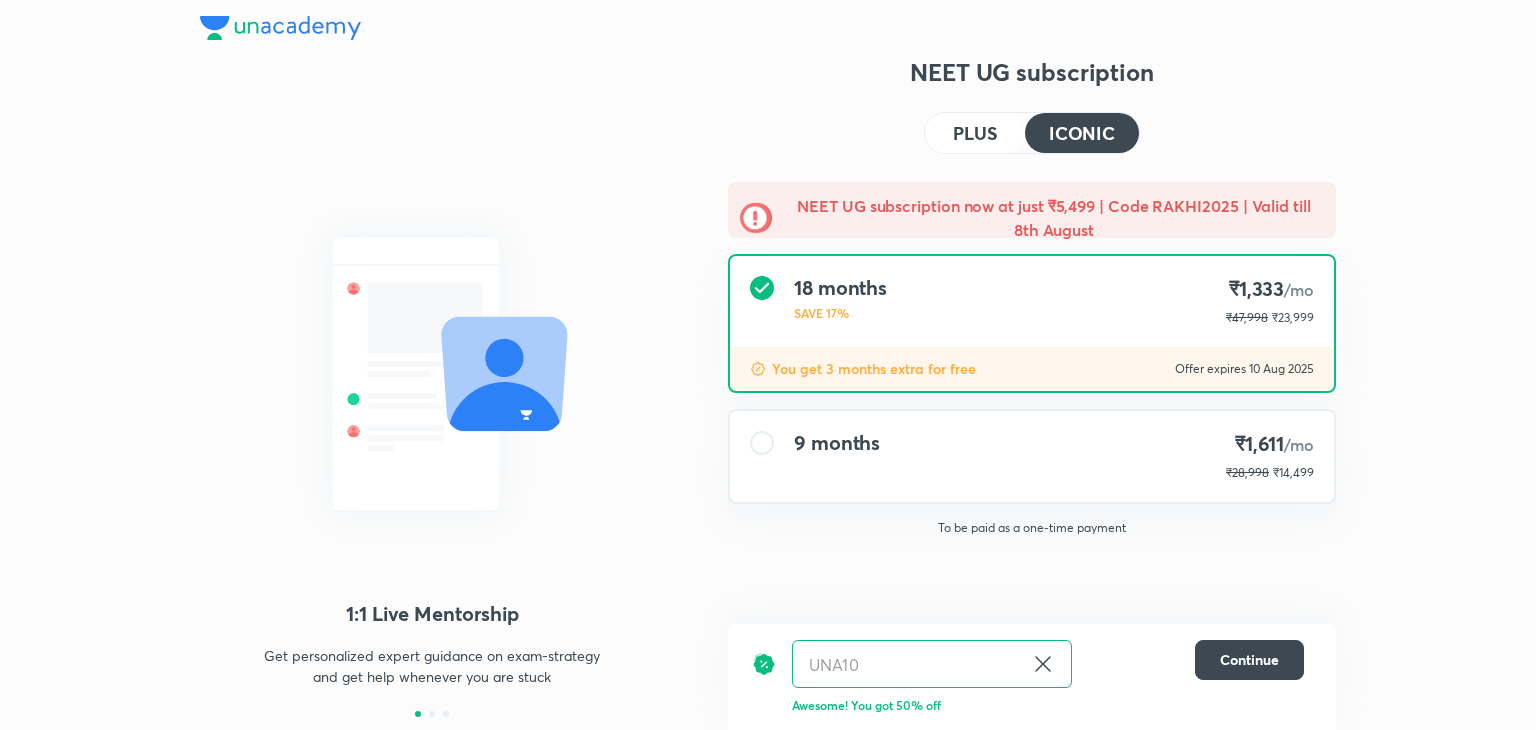 click on "9 months ₹1,611  /mo ₹28,998 ₹14,499" at bounding box center (1032, 456) 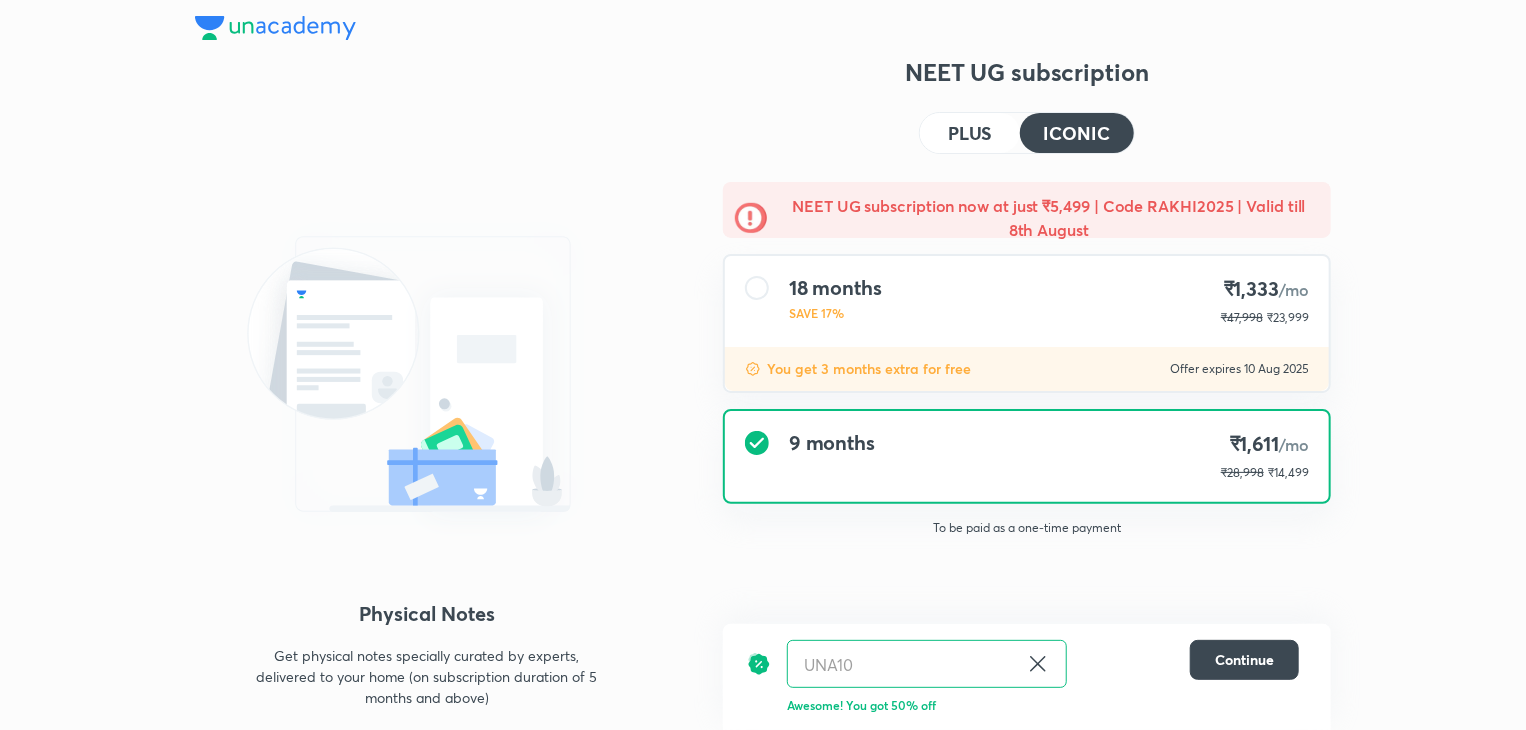 click at bounding box center (751, 218) 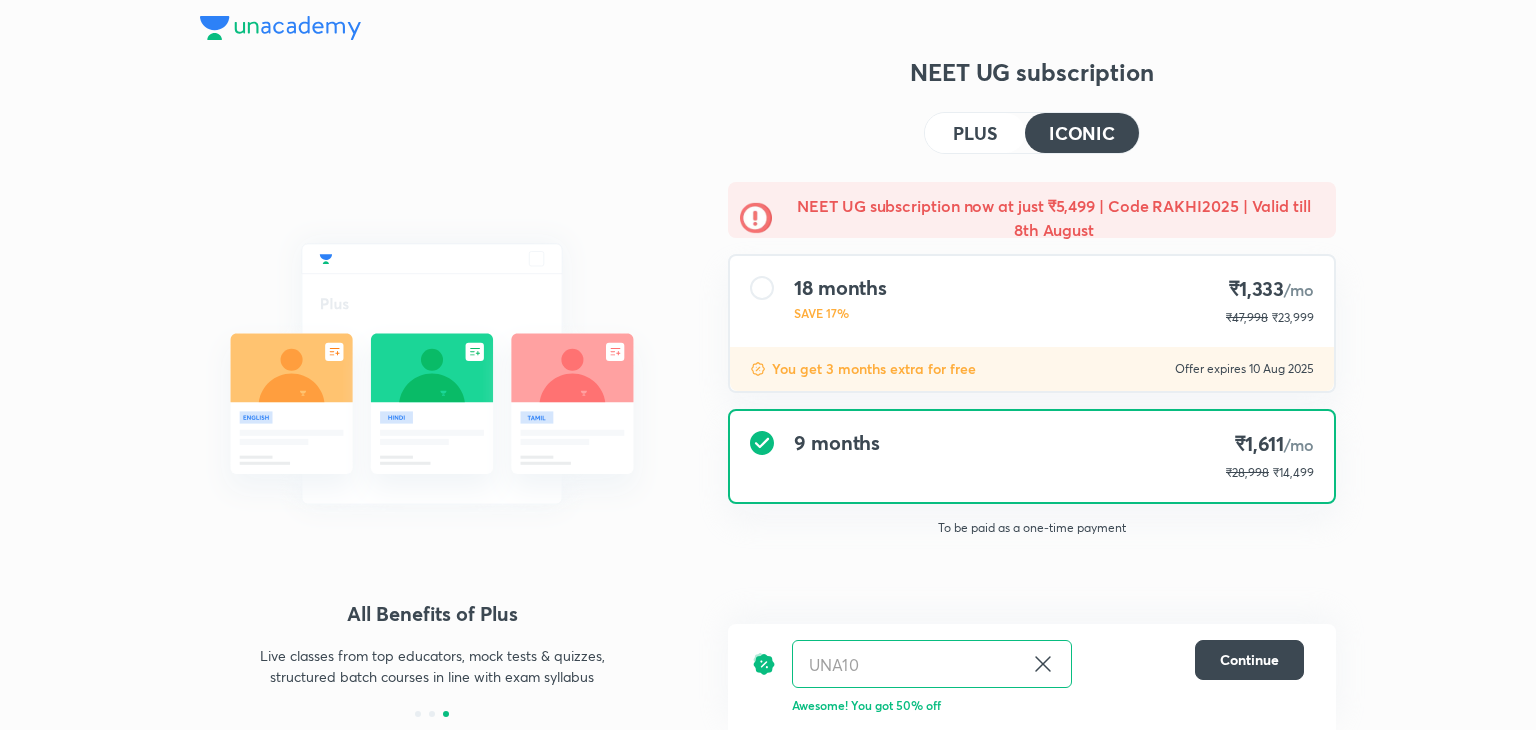 click on "PLUS" at bounding box center [975, 133] 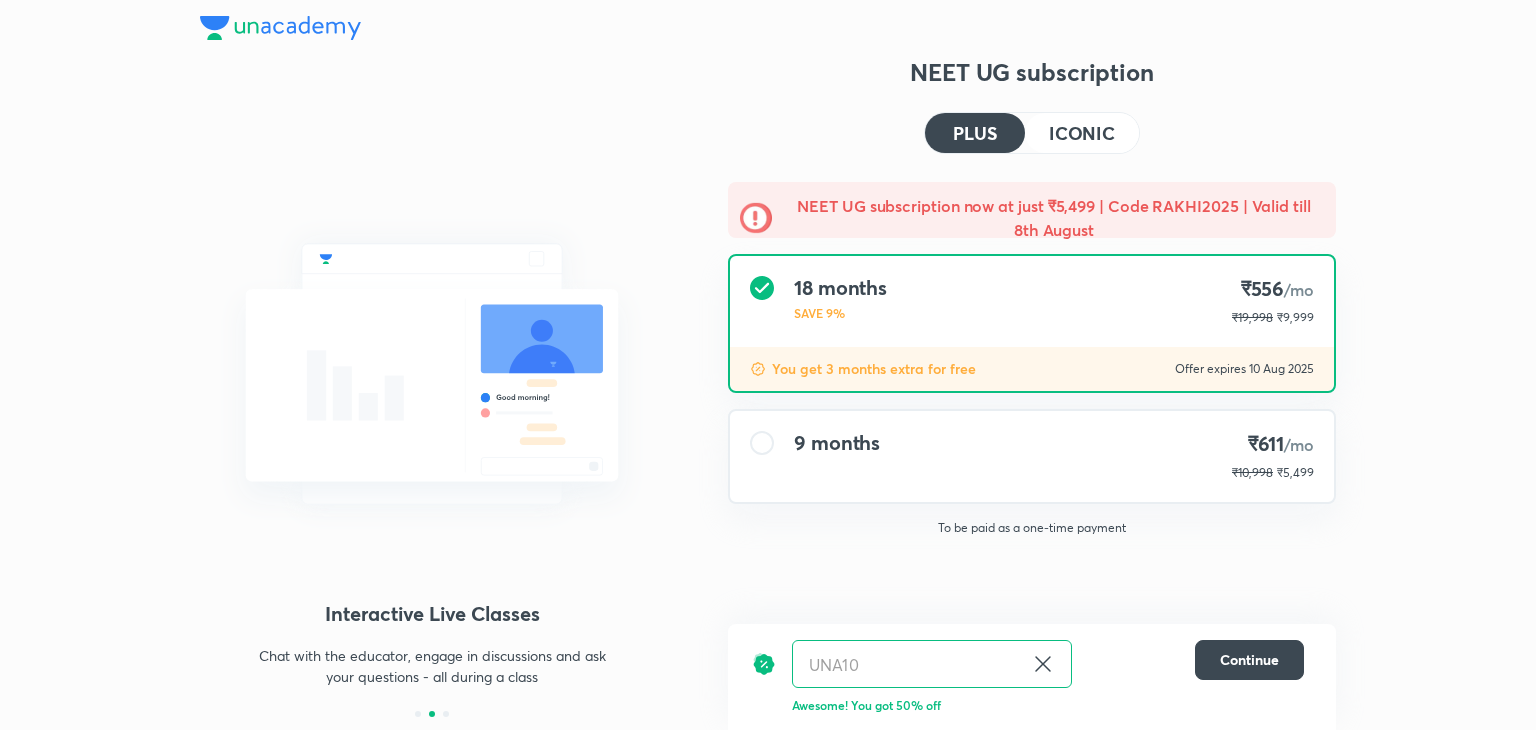 click on "ICONIC" at bounding box center (1082, 133) 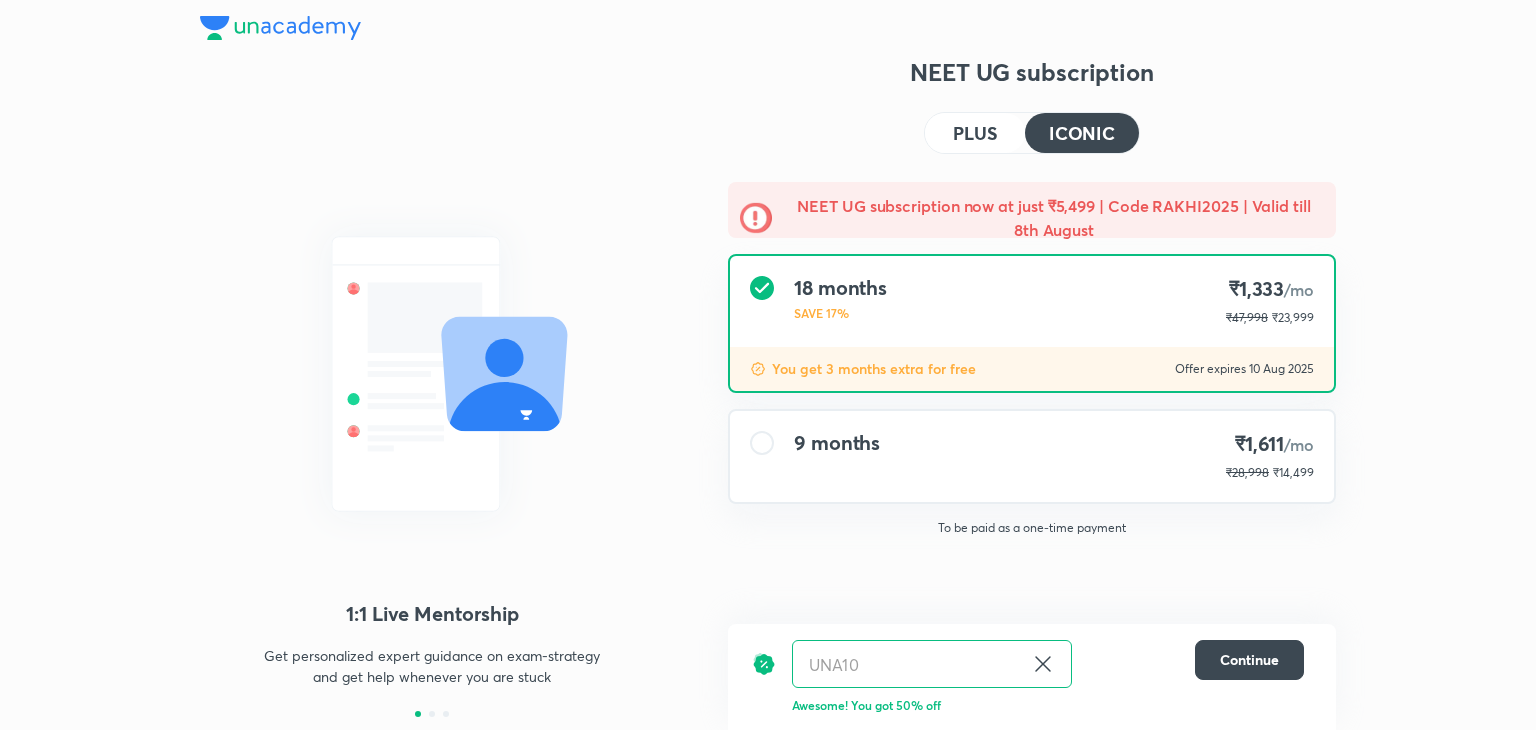 click on "9 months ₹1,611  /mo ₹28,998 ₹14,499" at bounding box center (1032, 456) 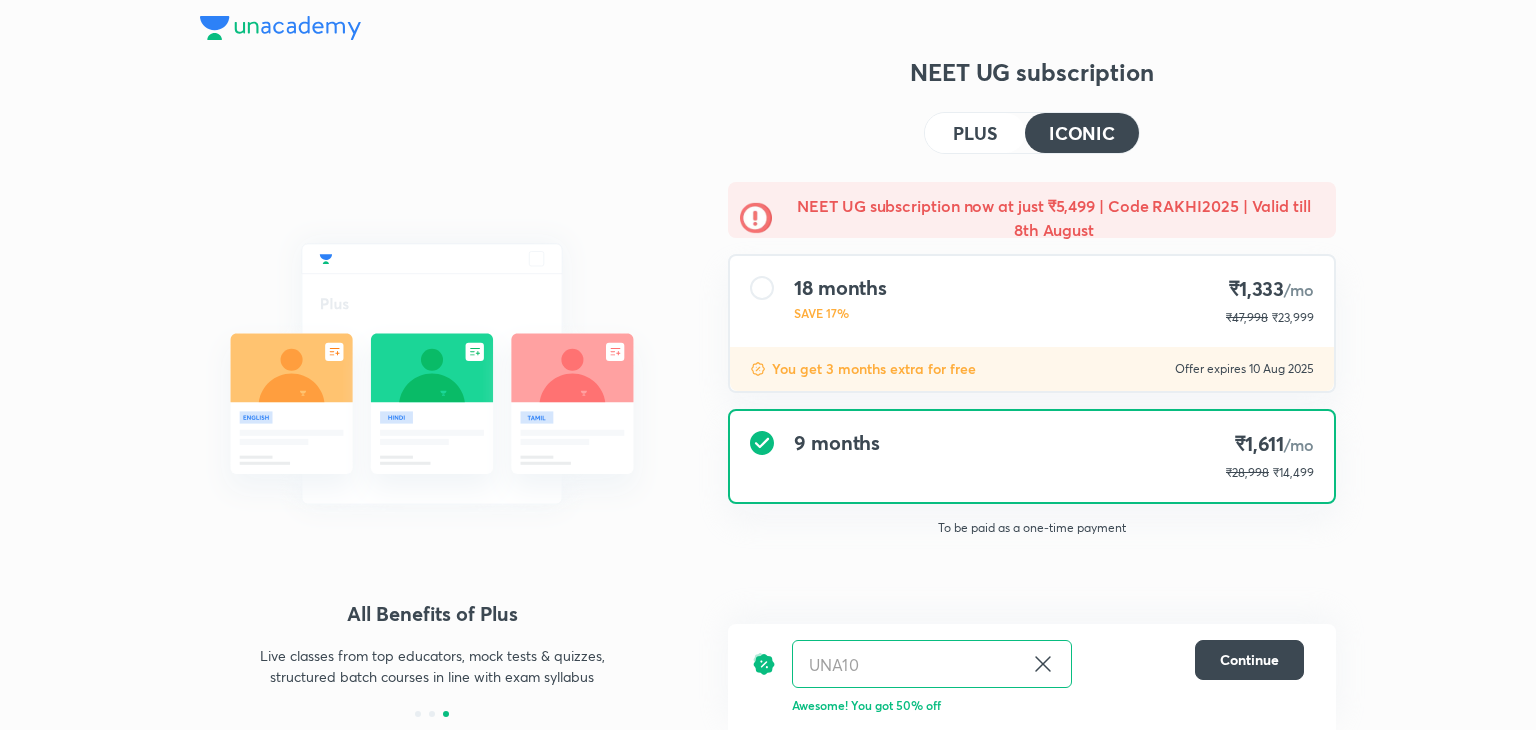 click on "PLUS" at bounding box center (975, 133) 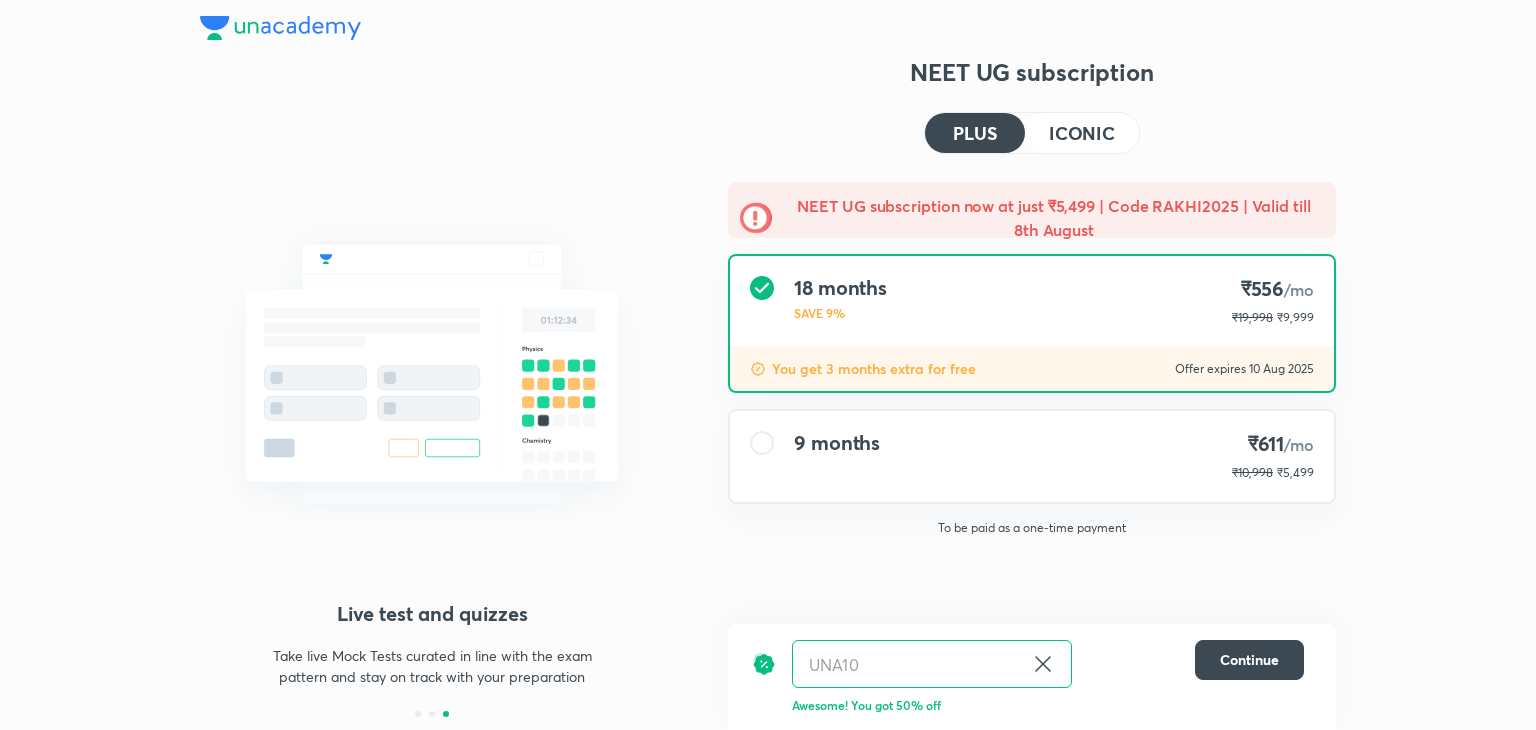 click on "ICONIC" at bounding box center [1082, 133] 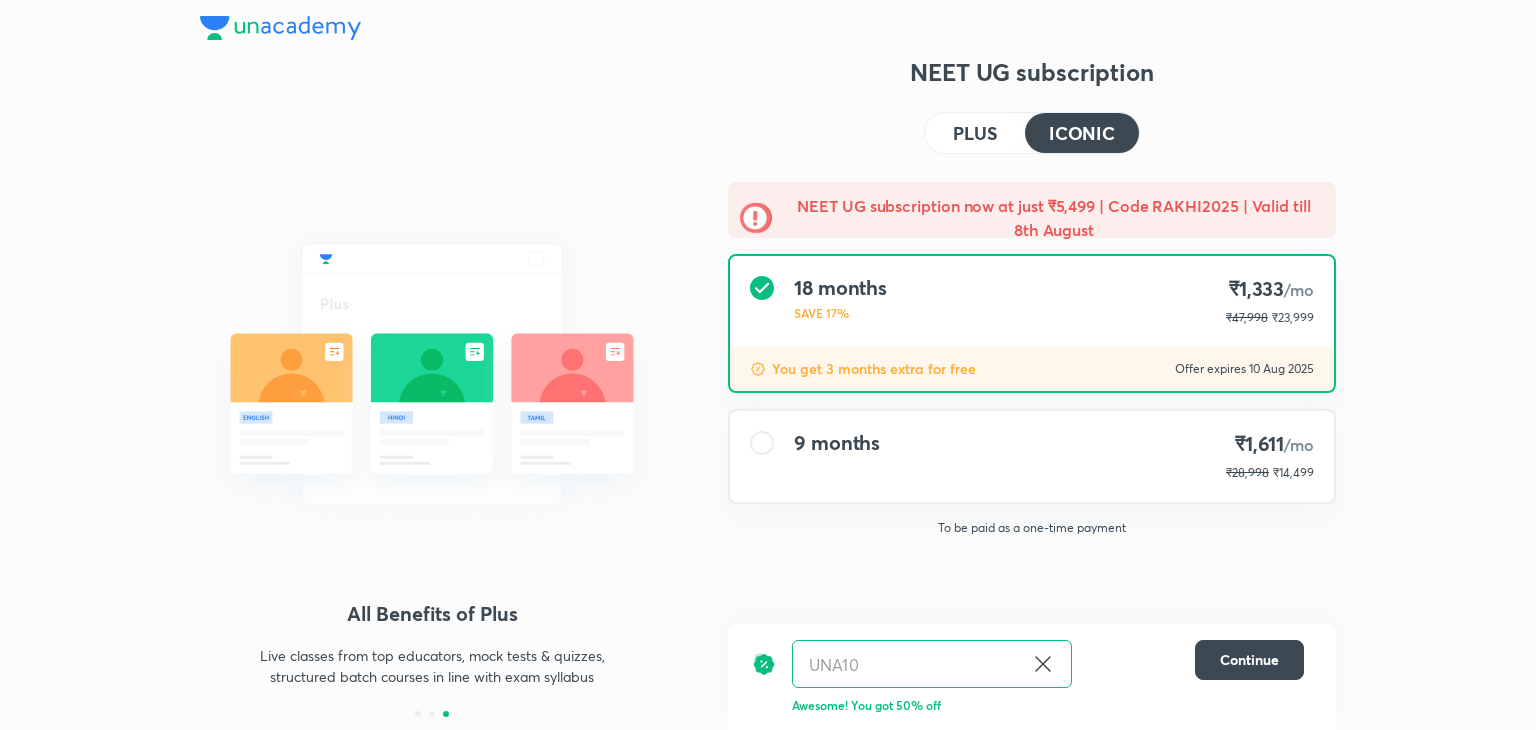 click on "1:1 Live Mentorship Get personalized expert guidance on exam-strategy and get help whenever you are stuck Physical Notes Get physical notes specially curated by experts, delivered to your home (on subscription duration of 5 months and above) All Benefits of Plus Live classes from top educators, mock tests & quizzes, structured batch courses in line with exam syllabus NEET UG subscription PLUS ICONIC NEET UG subscription now at just ₹5,499 | Code RAKHI2025 | Valid till 8th August 18 months SAVE 17% ₹1,333  /mo ₹47,998 ₹23,999 You get 3 months extra for free Offer expires 10 Aug 2025 9 months ₹1,611  /mo ₹28,998 ₹14,499 To be paid as a one-time payment UNA10 ​ Continue Awesome! You got 50% off" at bounding box center (768, 393) 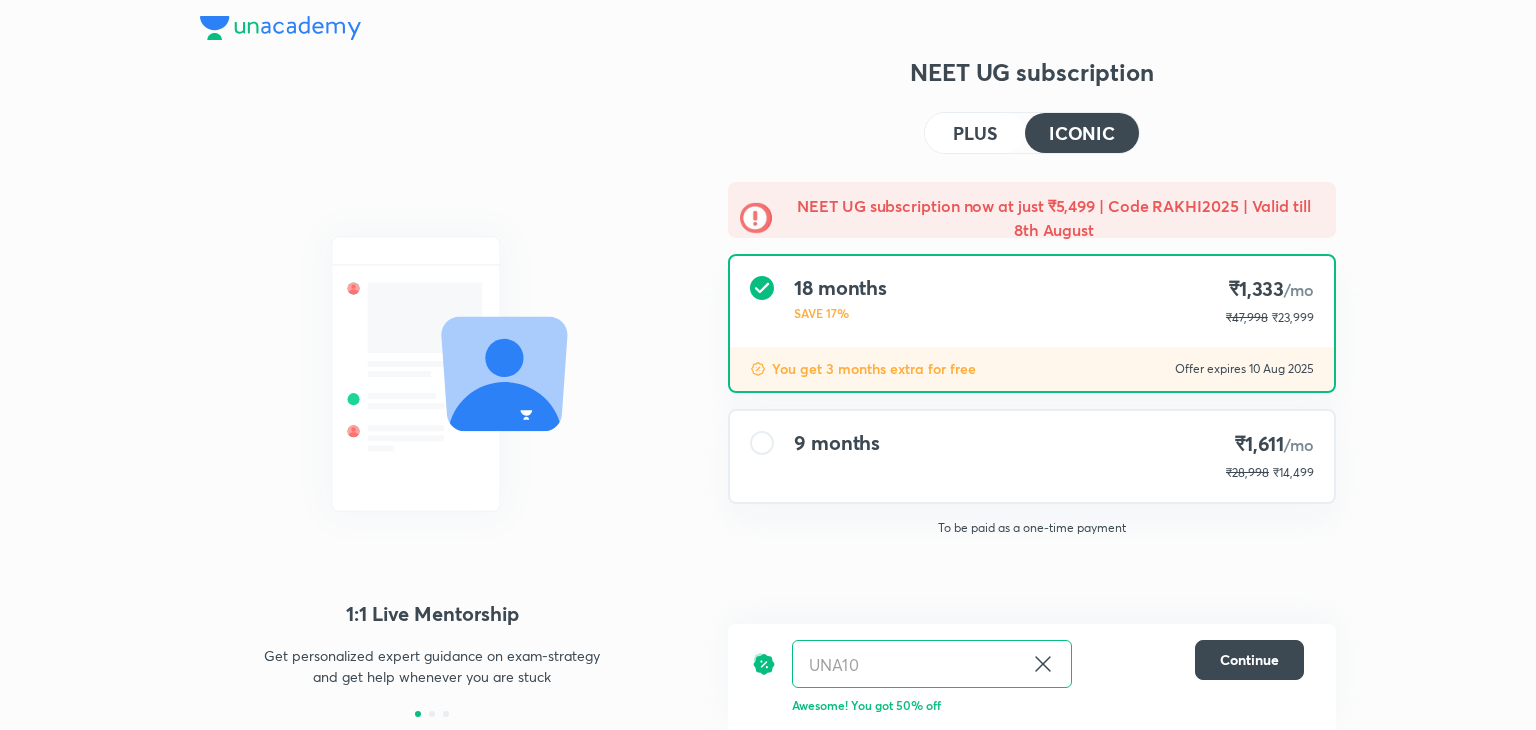 click on "PLUS" at bounding box center [975, 133] 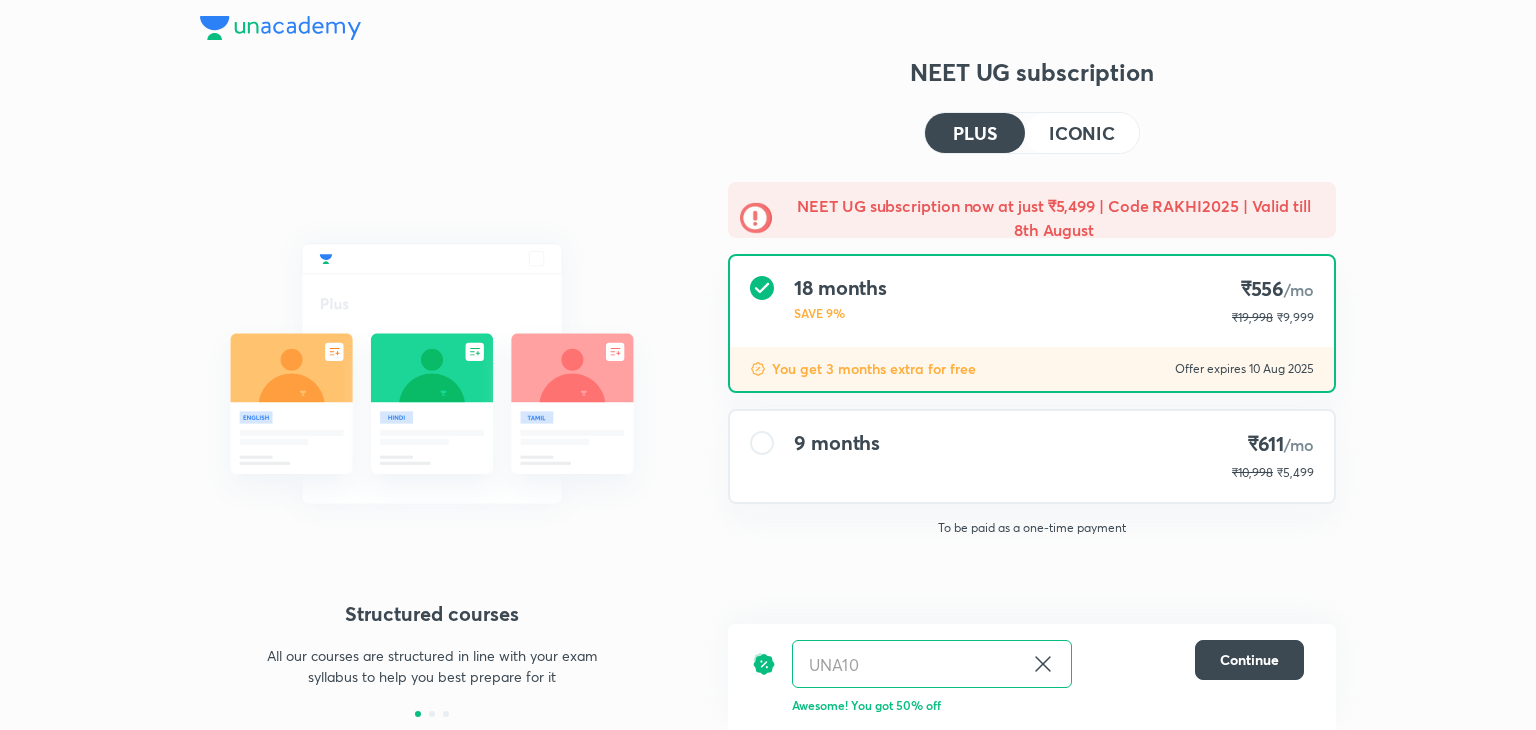 click on "ICONIC" at bounding box center [1082, 133] 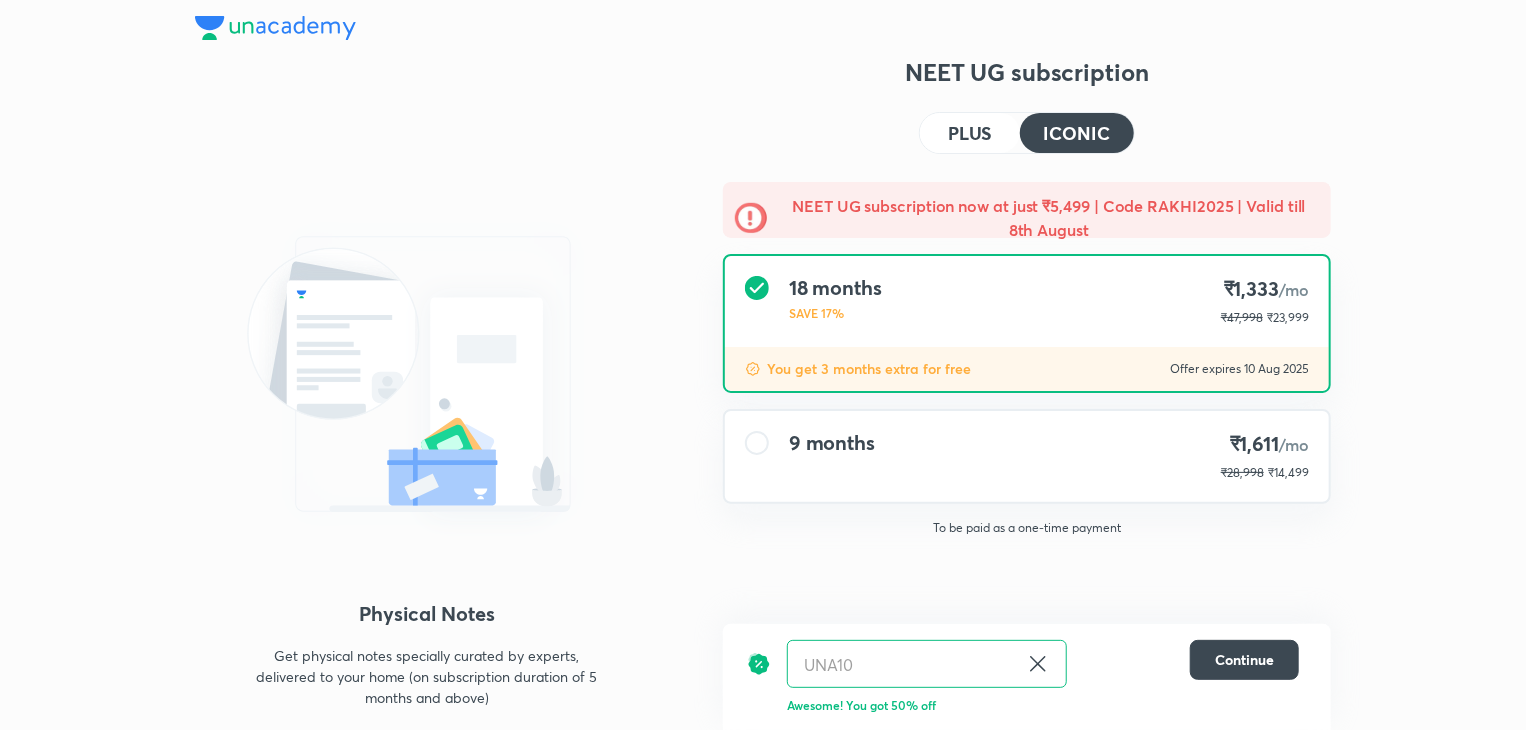 scroll, scrollTop: 8, scrollLeft: 0, axis: vertical 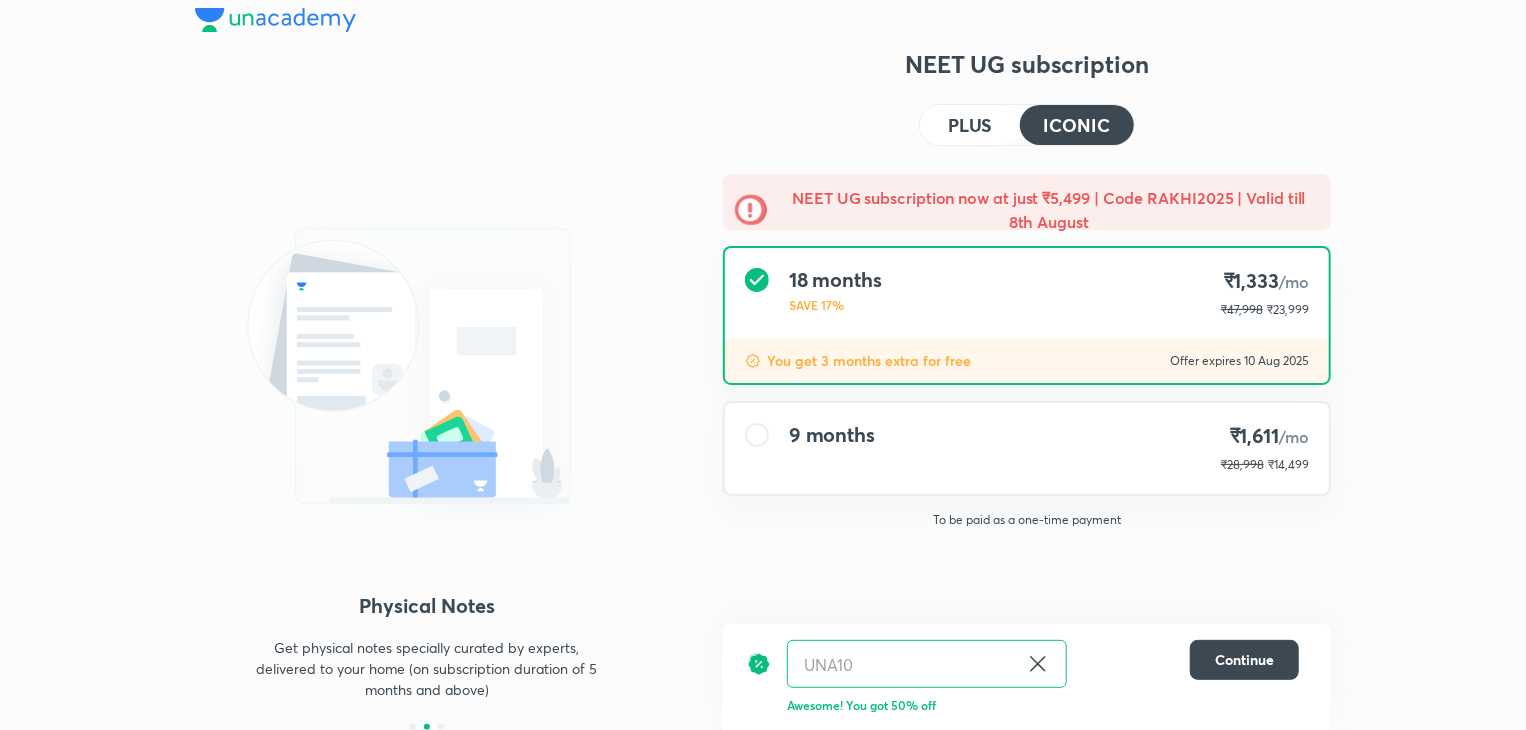 click on "9 months ₹1,611  /mo ₹28,998 ₹14,499" at bounding box center [1027, 448] 